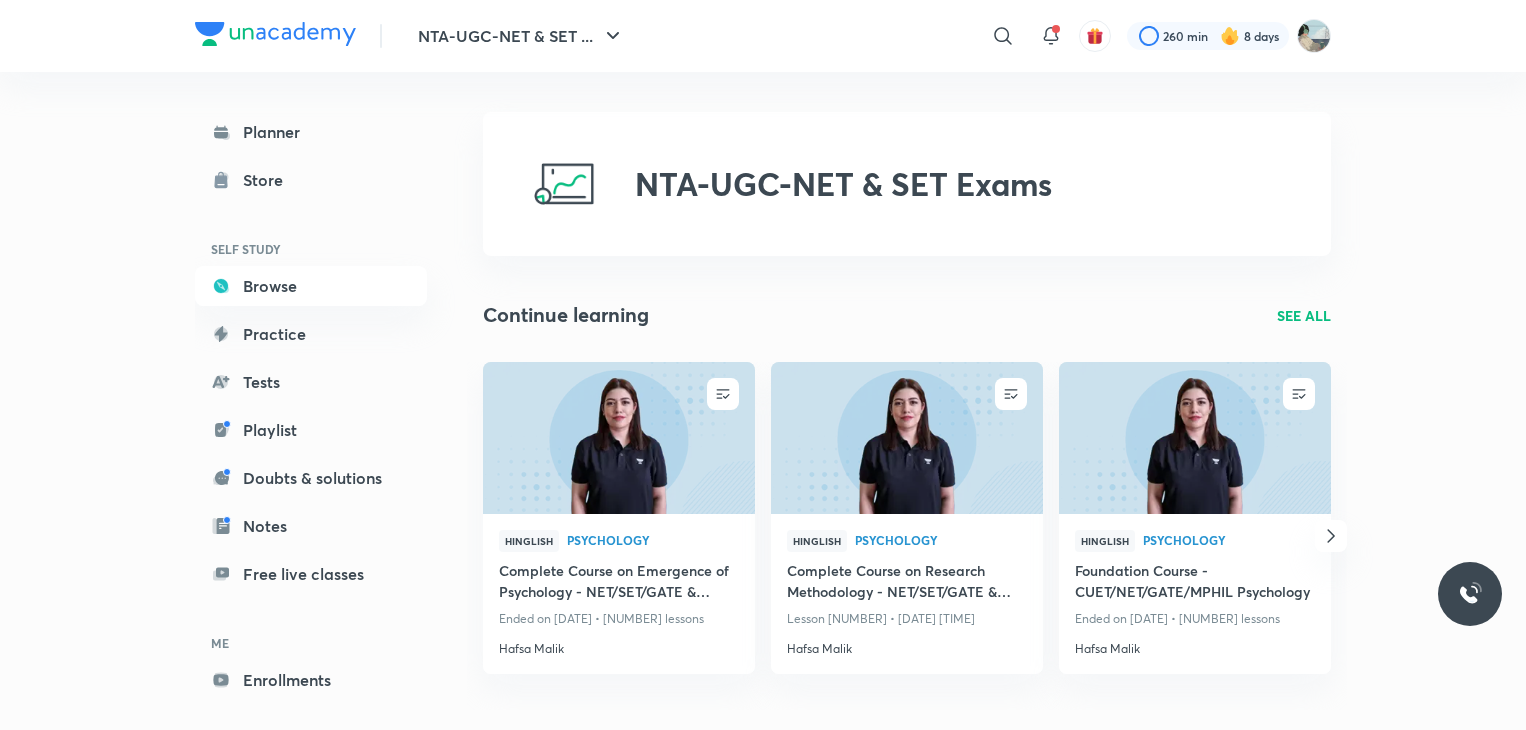 scroll, scrollTop: 0, scrollLeft: 0, axis: both 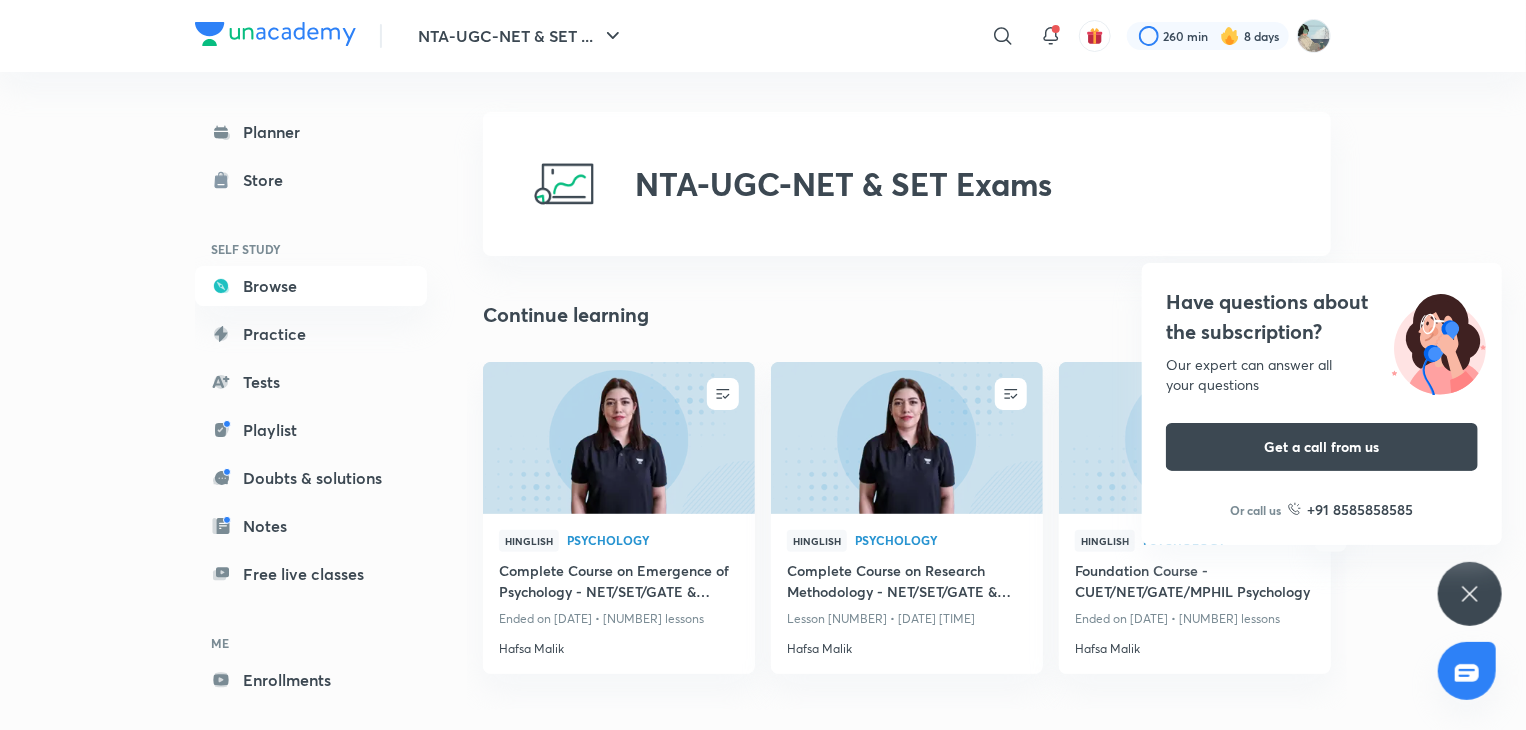 click on "Have questions about the subscription? Our expert can answer all your questions Get a call from us Or call us +91 8585858585" at bounding box center [1470, 594] 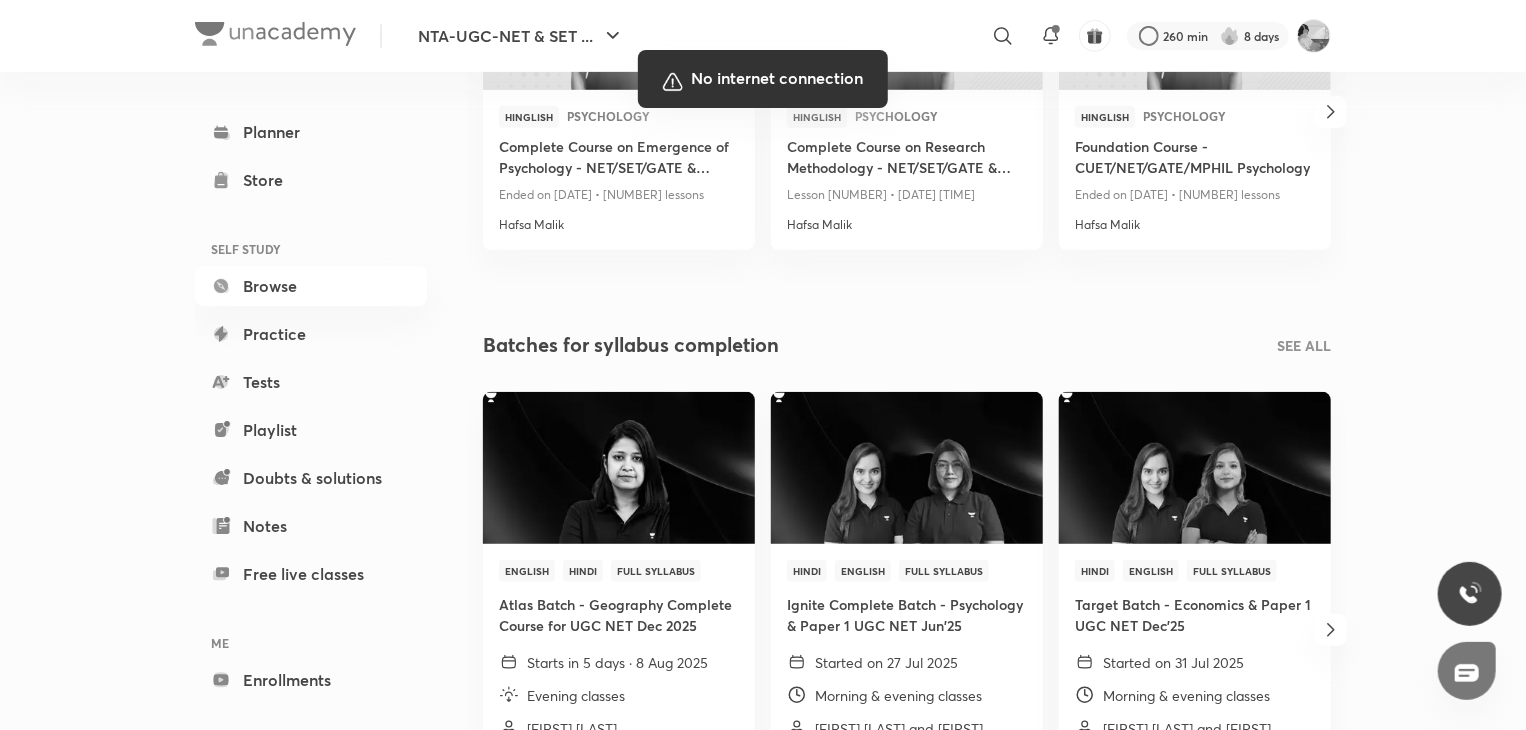 scroll, scrollTop: 0, scrollLeft: 0, axis: both 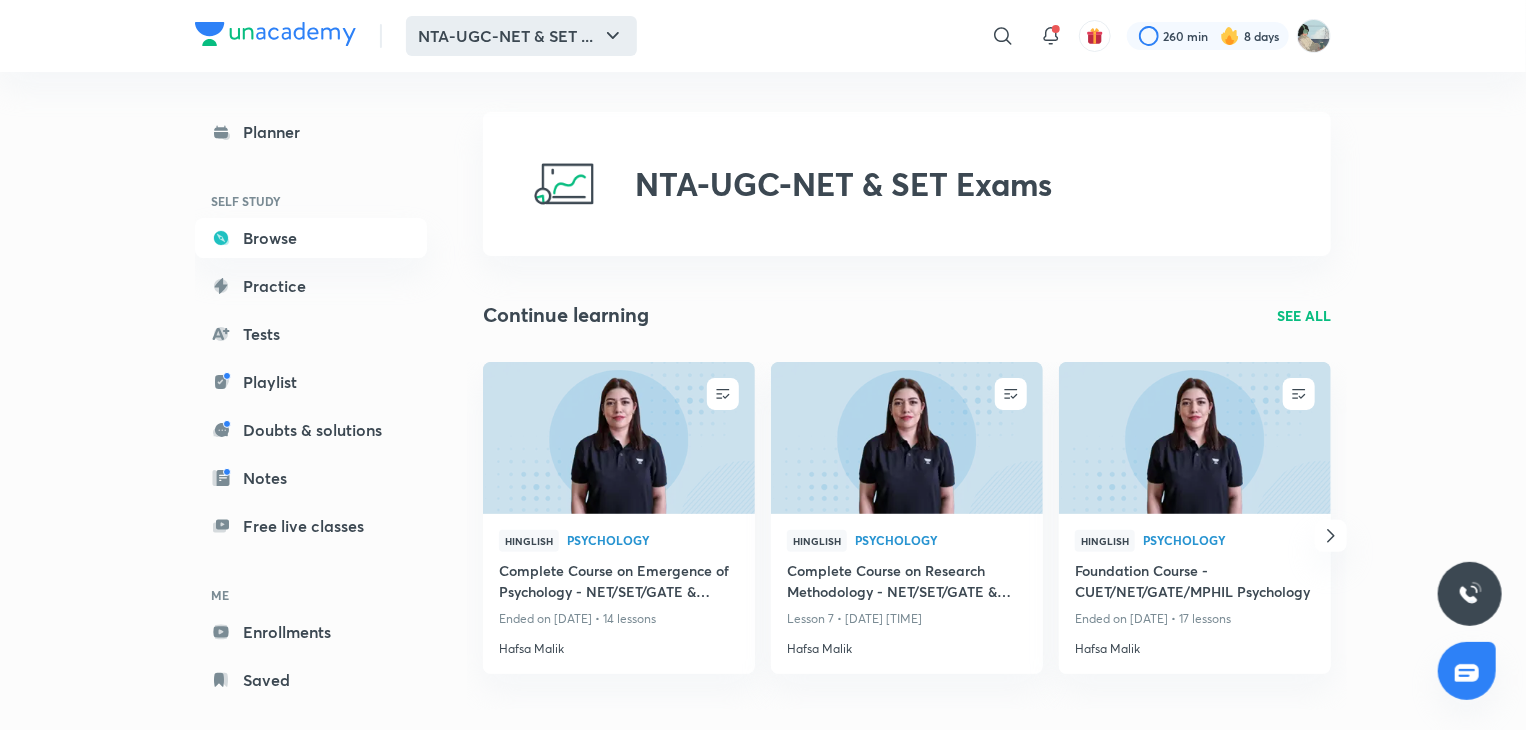 click on "NTA-UGC-NET & SET  ..." at bounding box center (521, 36) 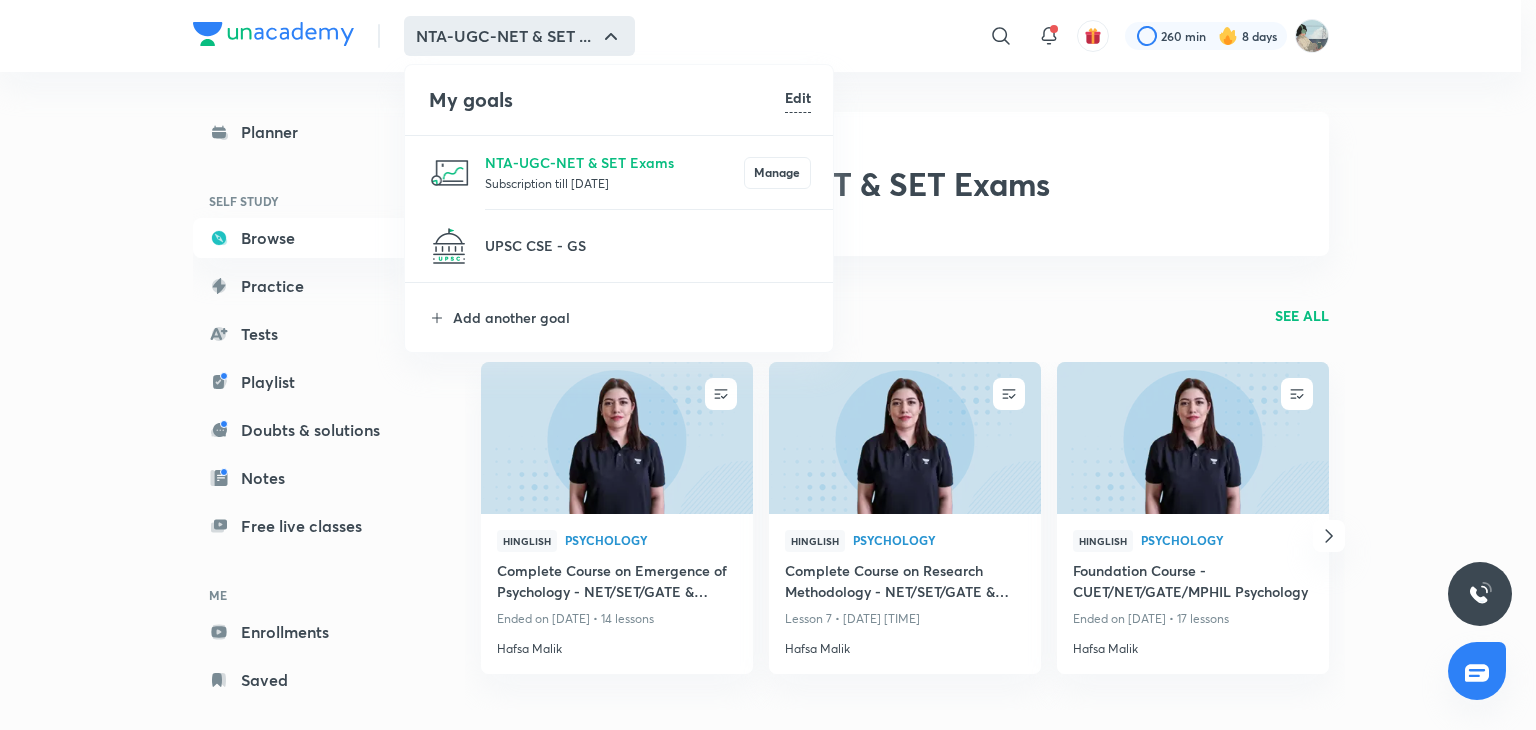 click on "Edit" at bounding box center [798, 97] 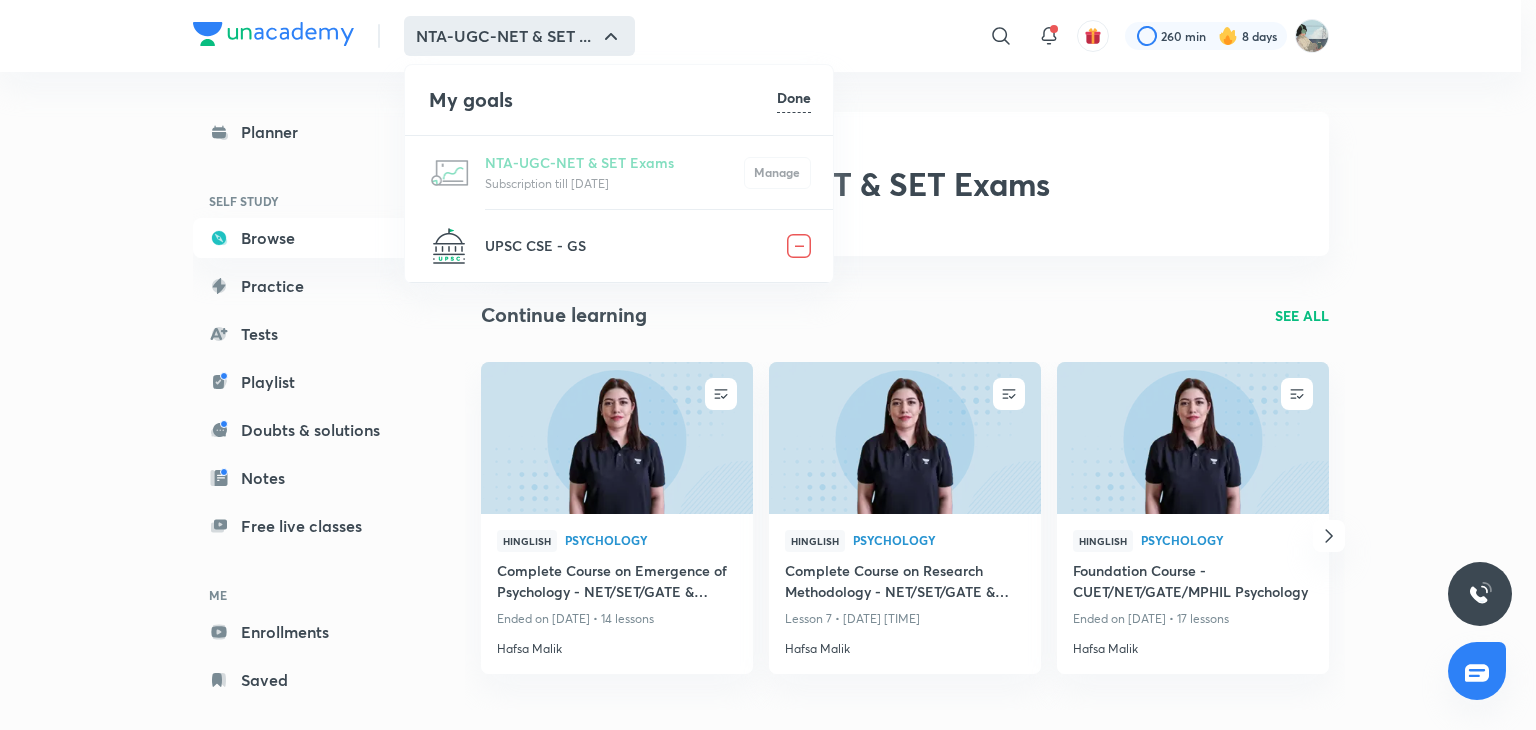 click at bounding box center [799, 246] 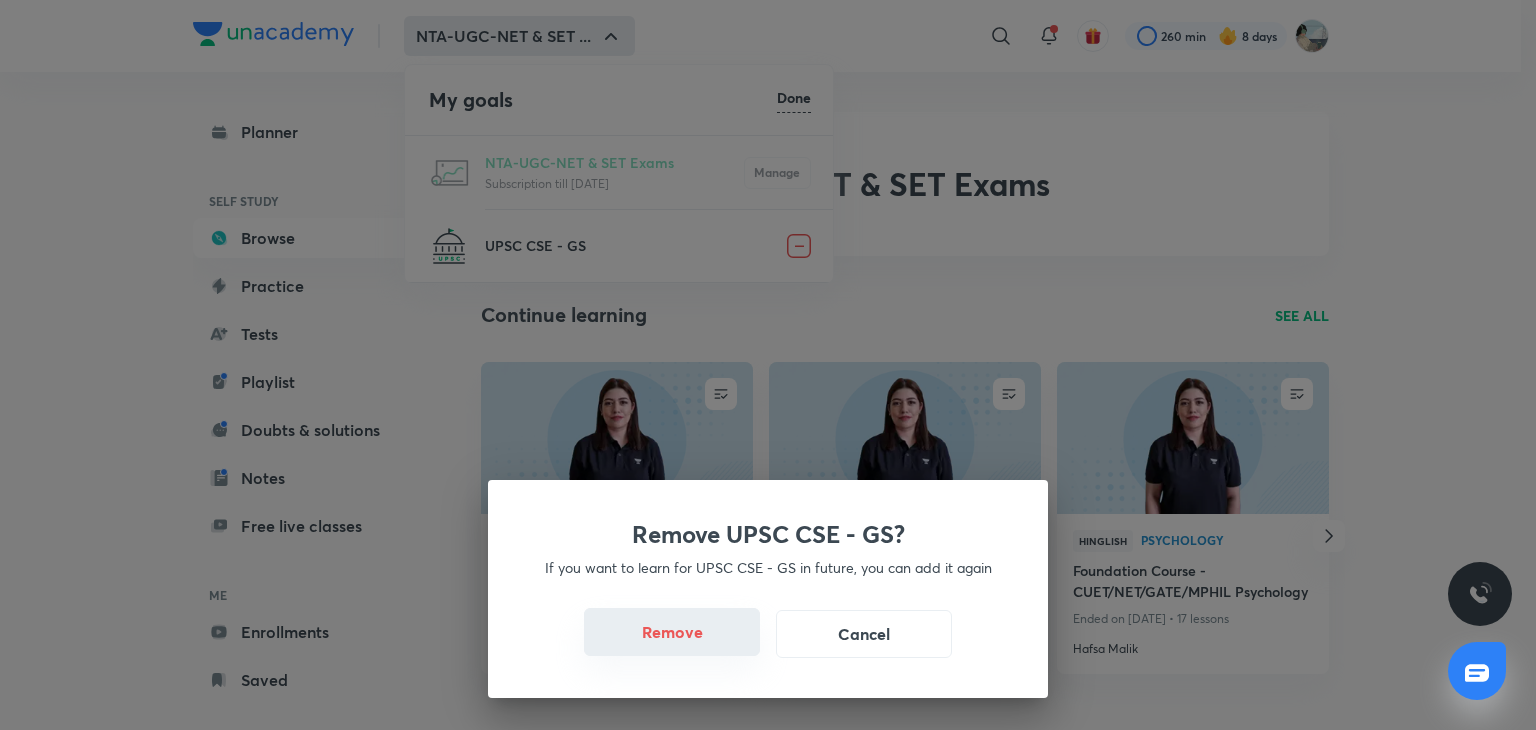 click on "Remove" at bounding box center [672, 632] 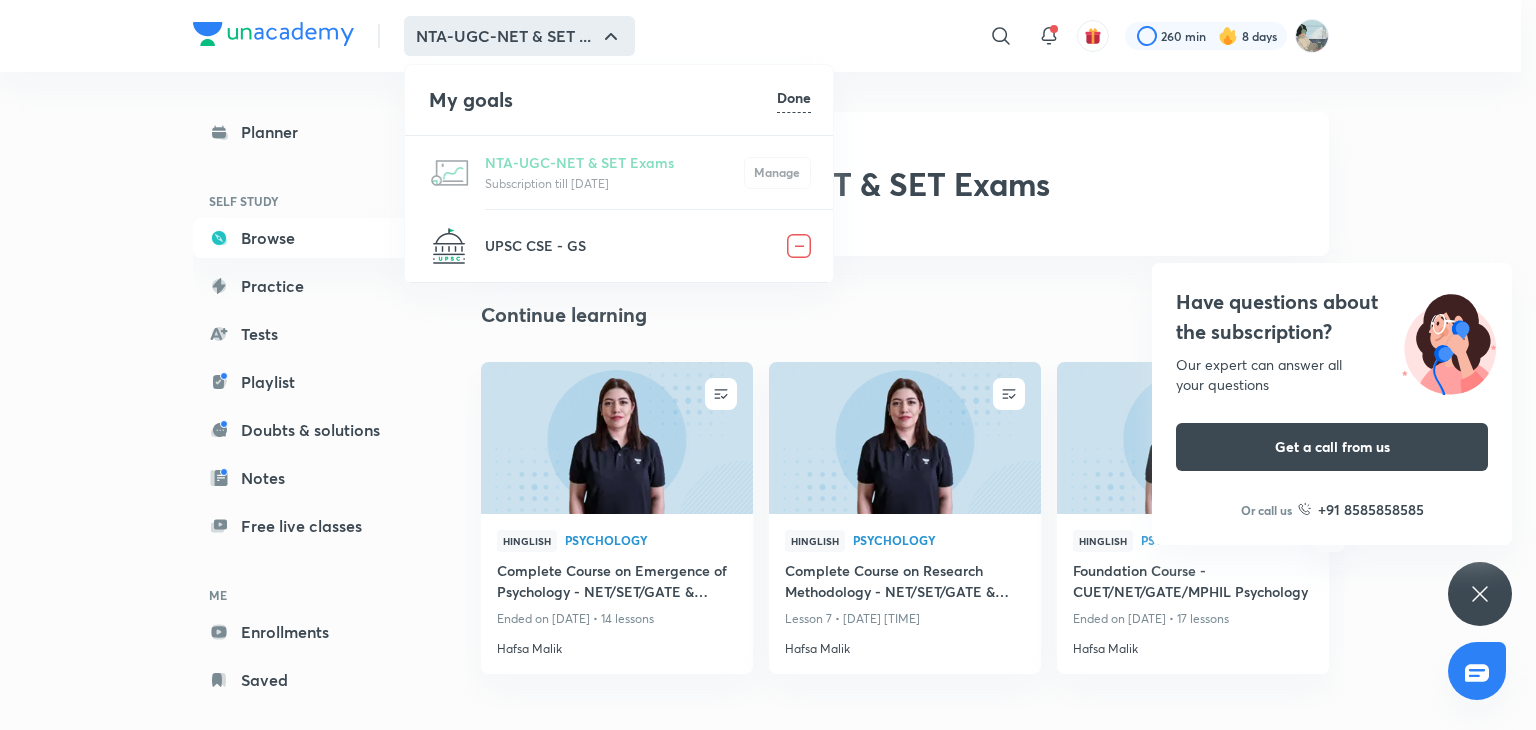 click at bounding box center [768, 365] 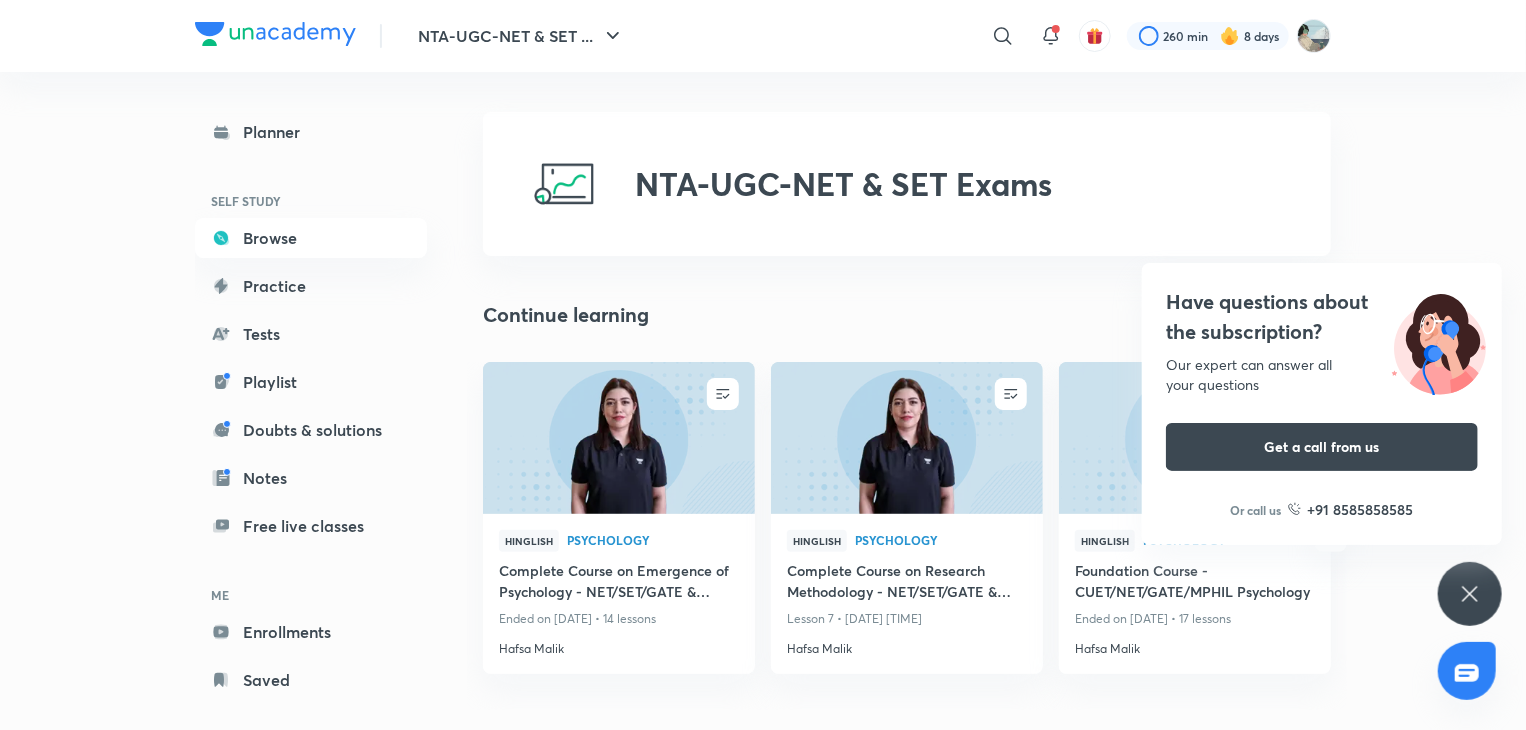 click on "Have questions about the subscription? Our expert can answer all your questions Get a call from us Or call us +91 8585858585" at bounding box center (1470, 594) 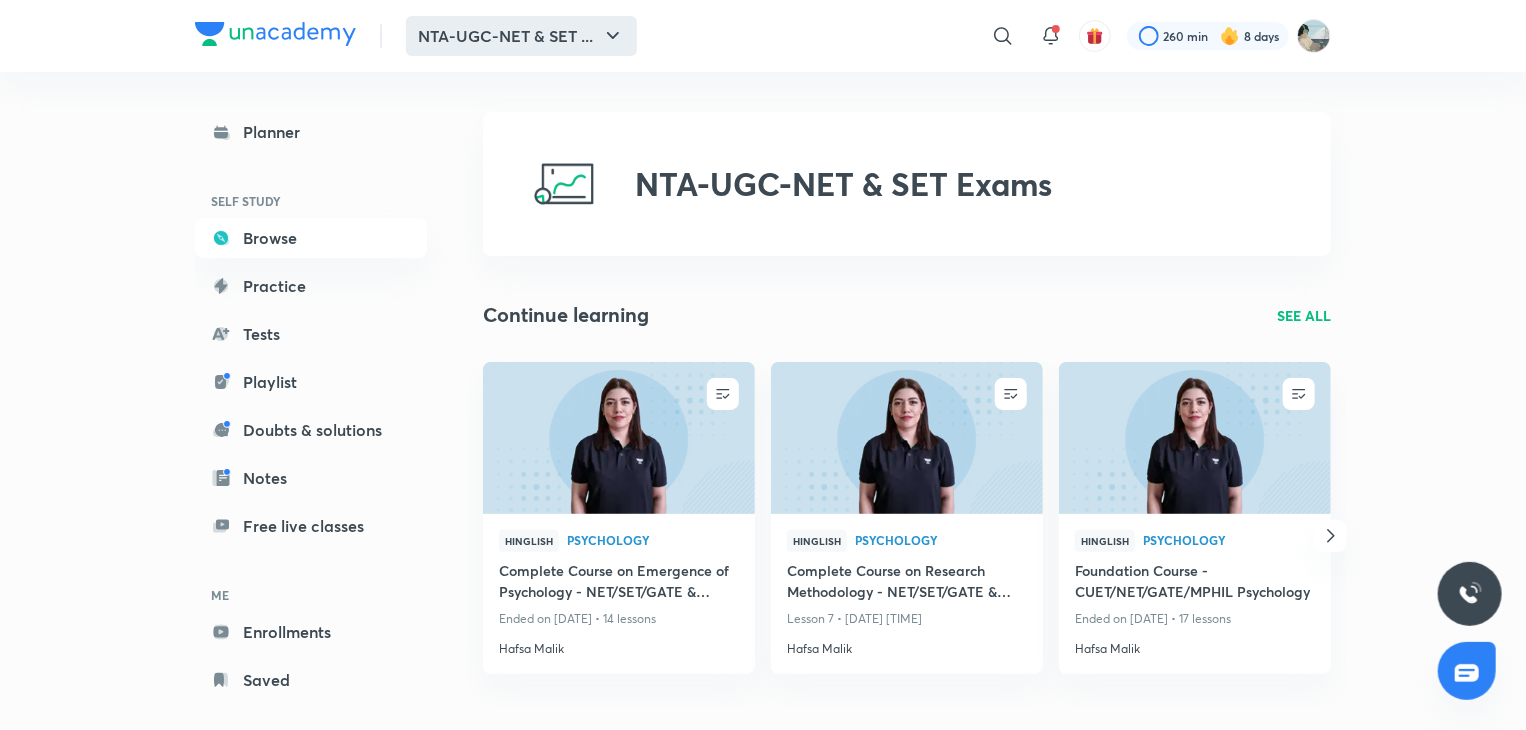 click on "NTA-UGC-NET & SET  ..." at bounding box center [521, 36] 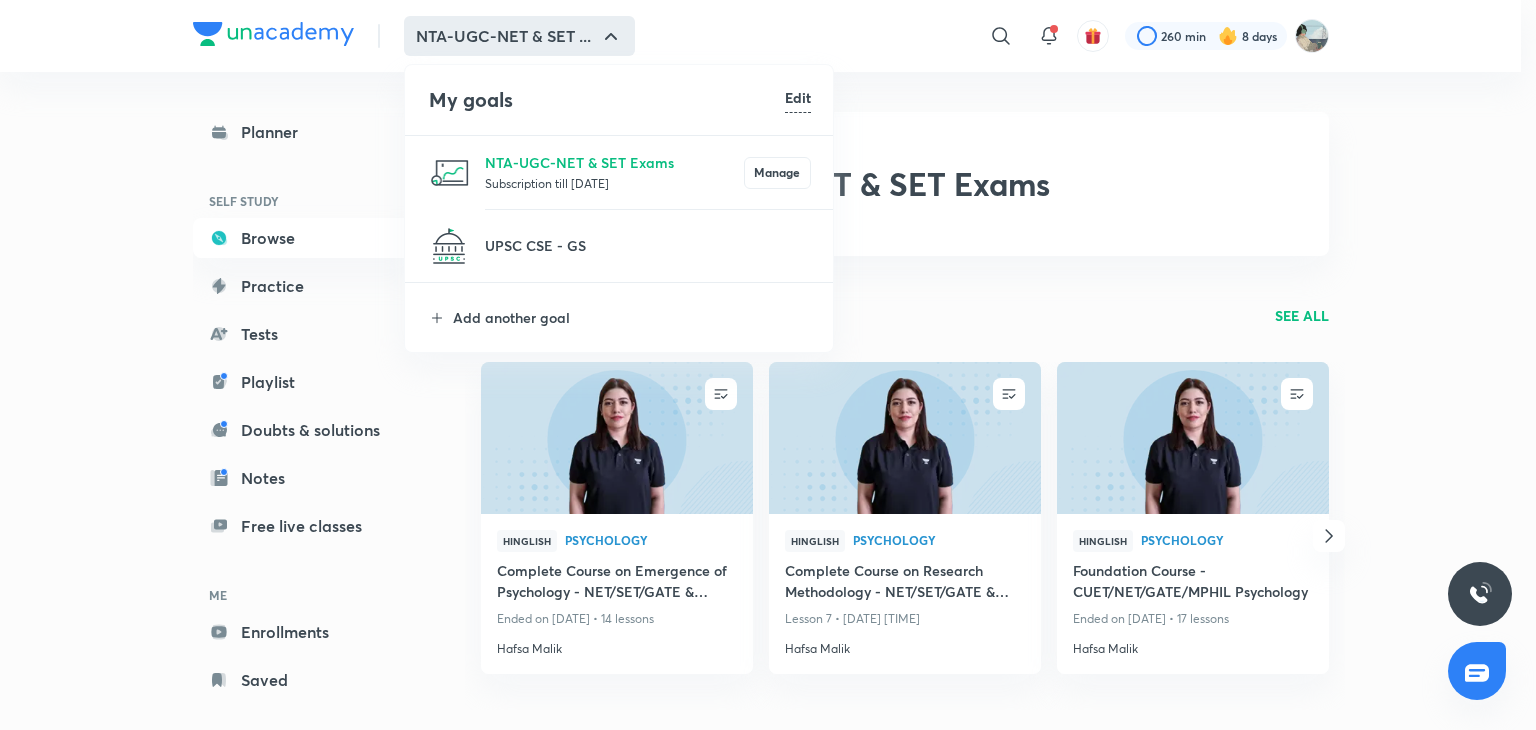 click on "Edit" at bounding box center [798, 97] 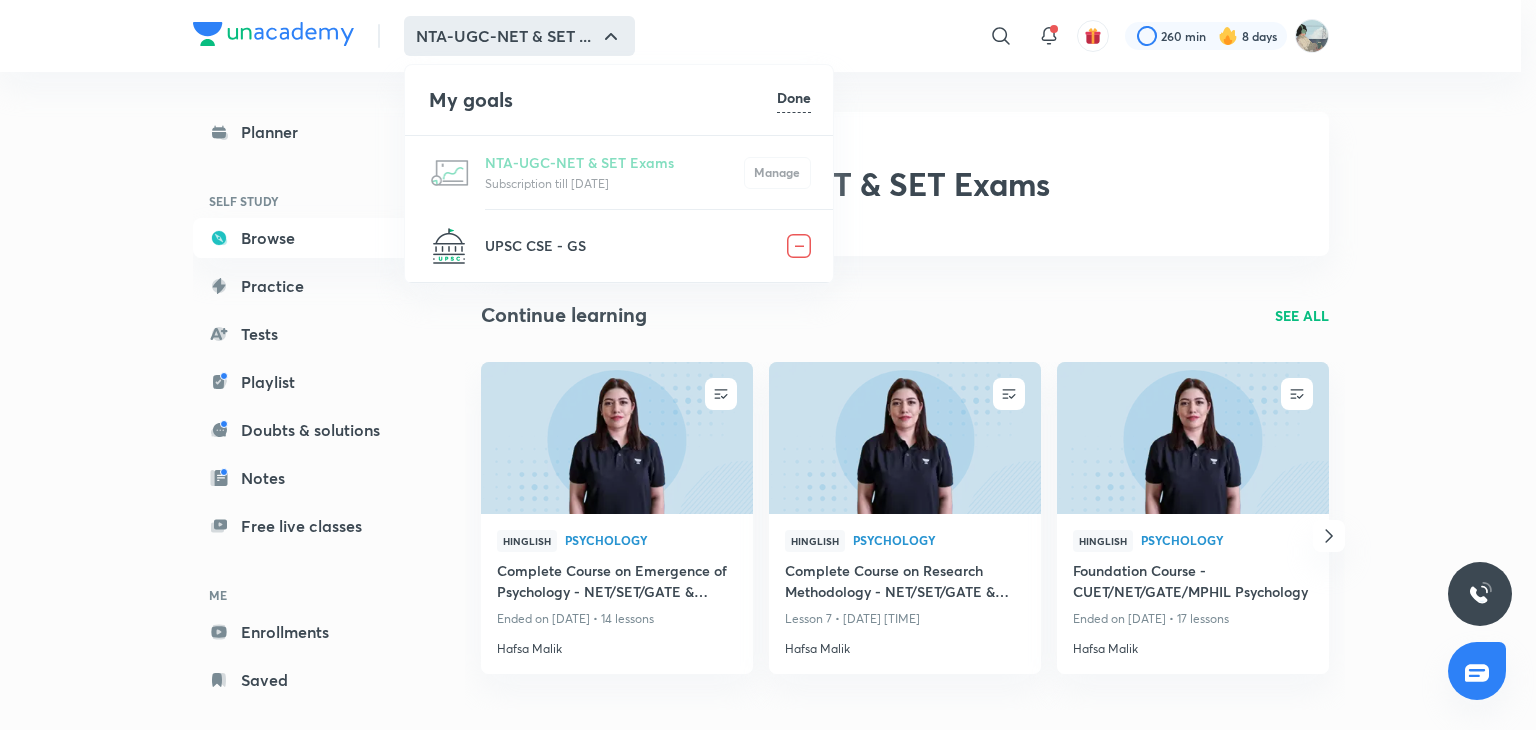 click at bounding box center [799, 246] 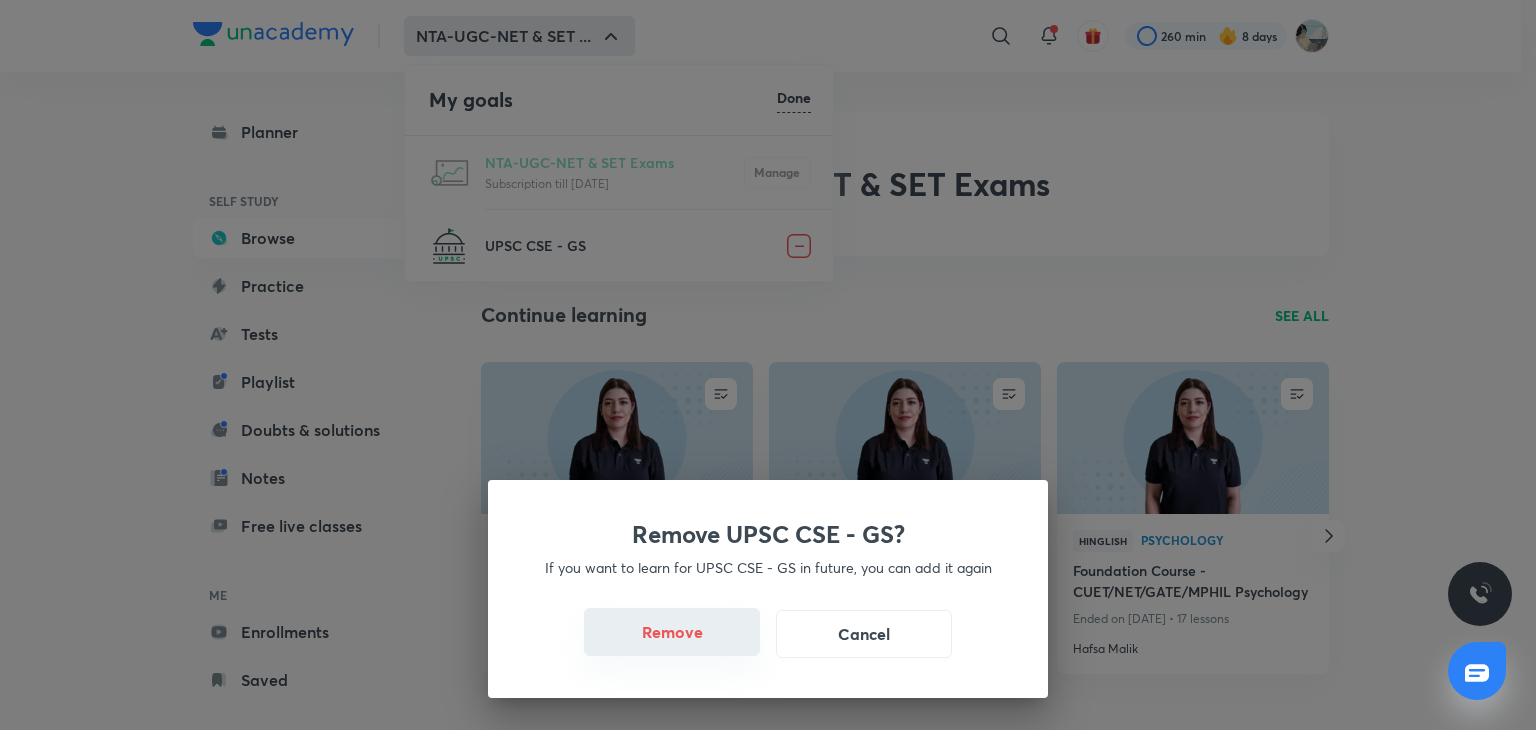 click on "Remove" at bounding box center (672, 632) 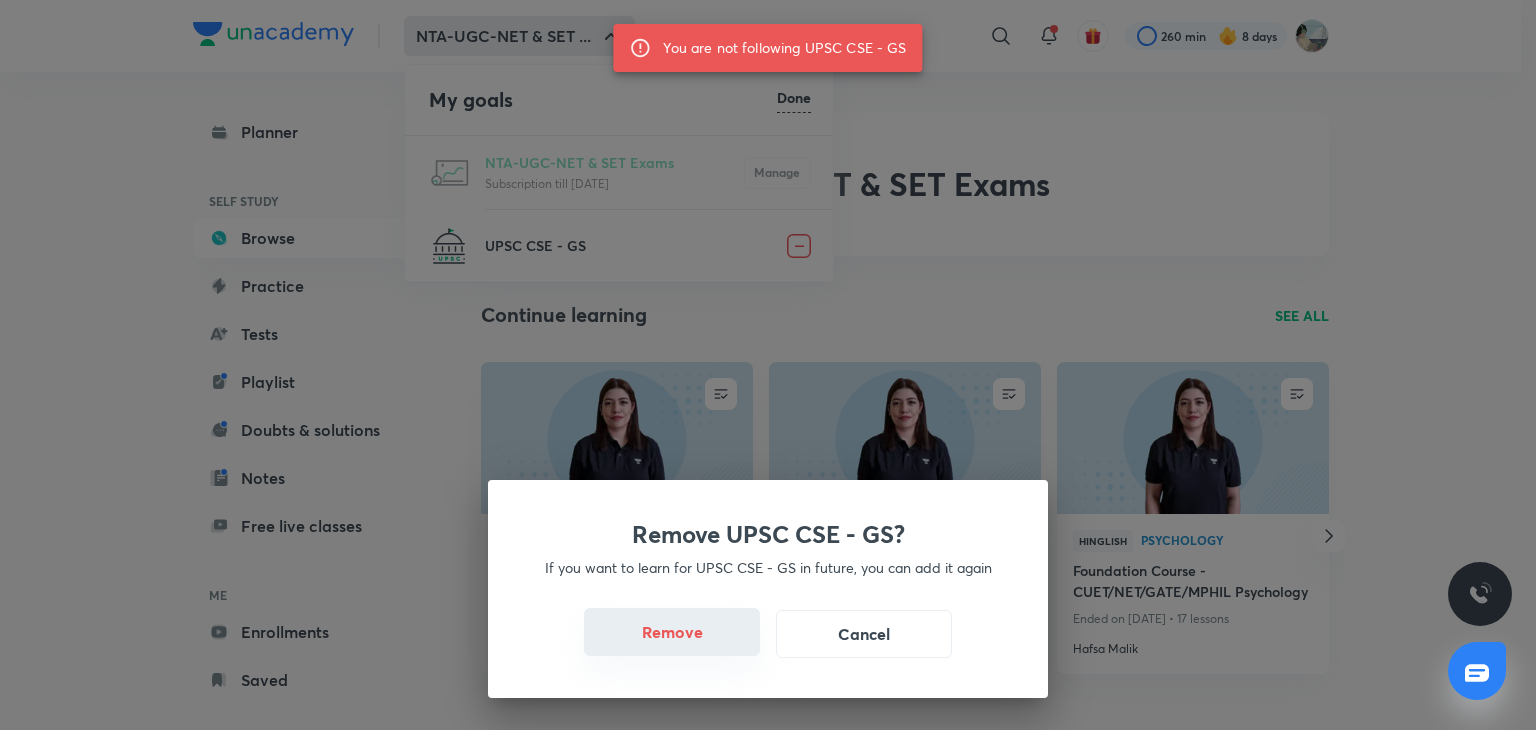 click on "Remove" at bounding box center [672, 632] 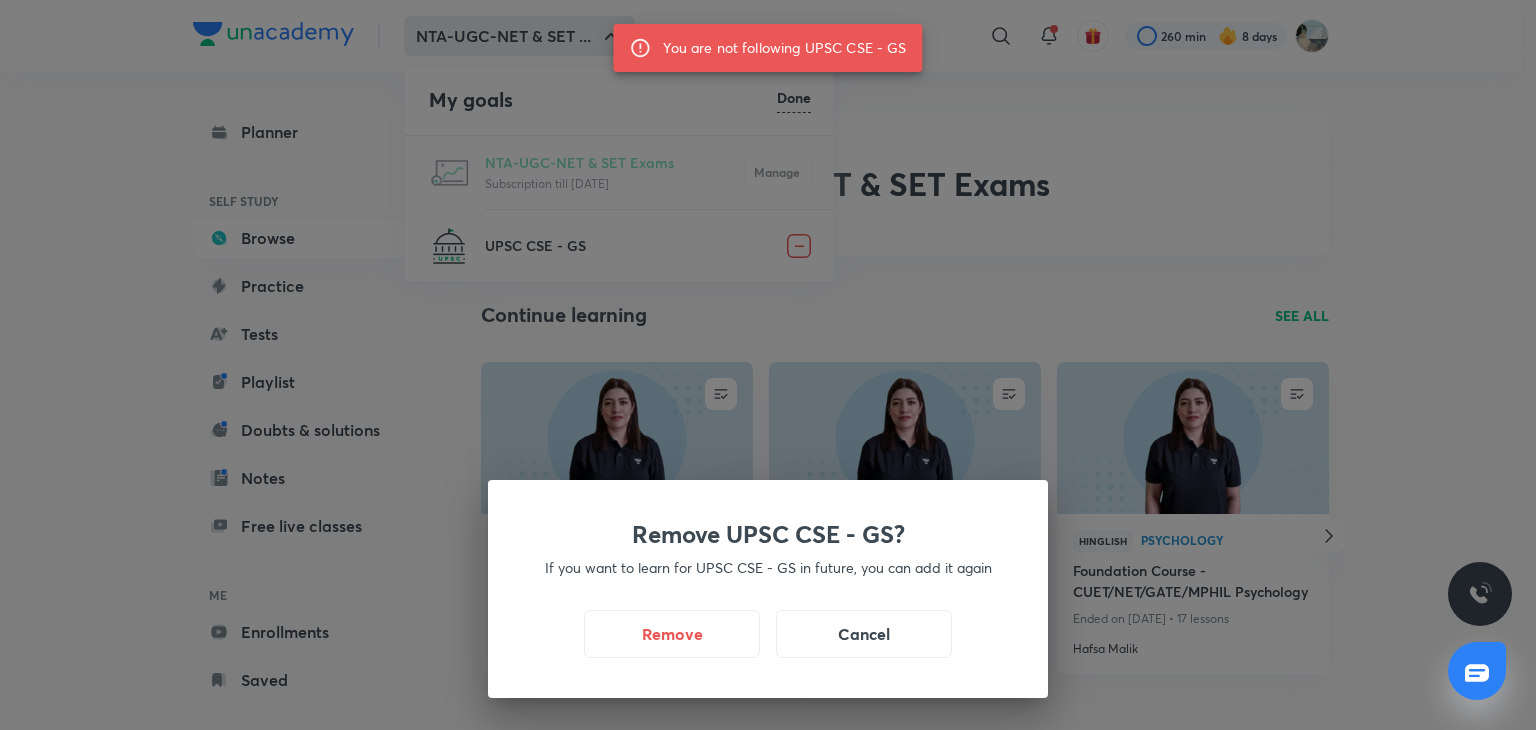 click on "Remove UPSC CSE - GS? If you want to learn for UPSC CSE - GS in future, you can add it again Remove Cancel" at bounding box center [768, 365] 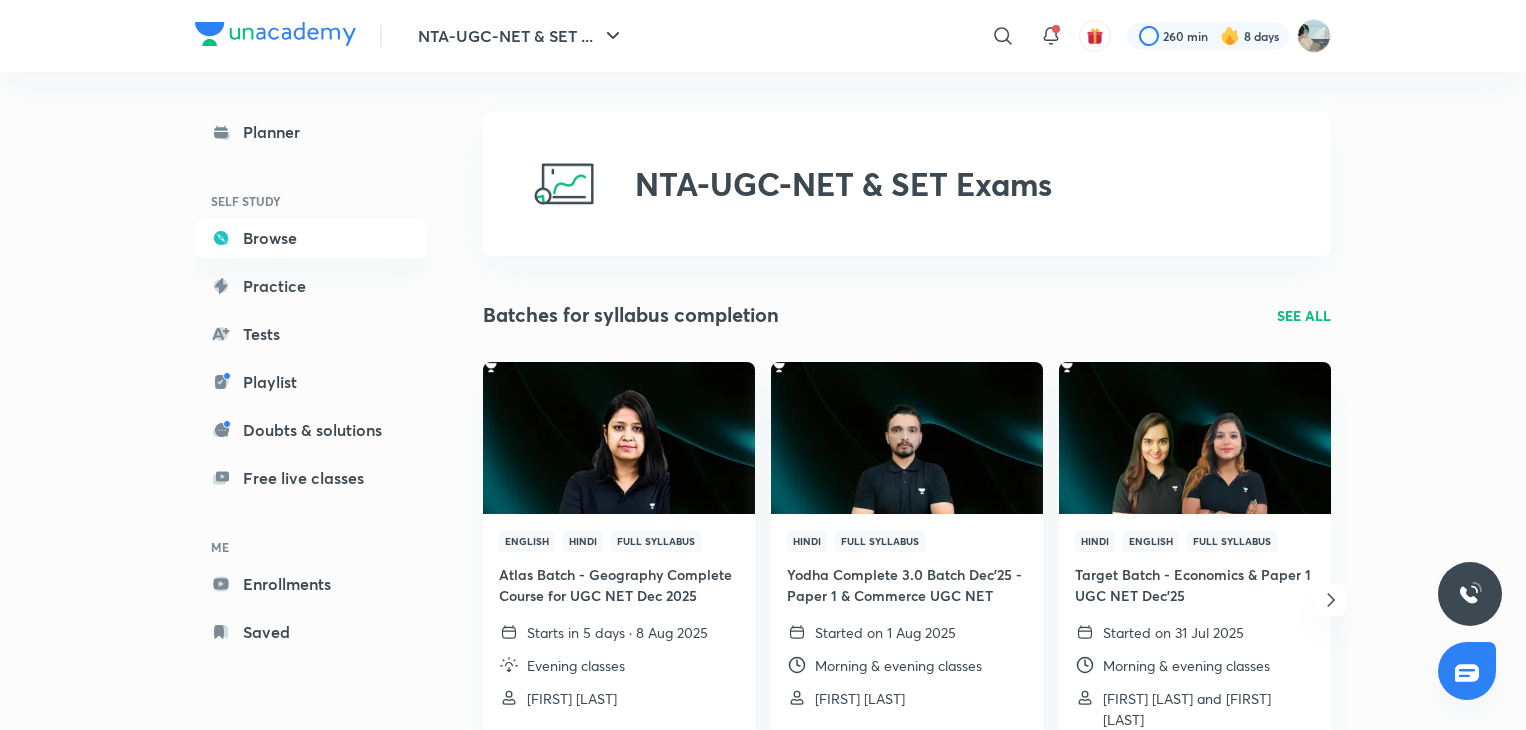scroll, scrollTop: 0, scrollLeft: 0, axis: both 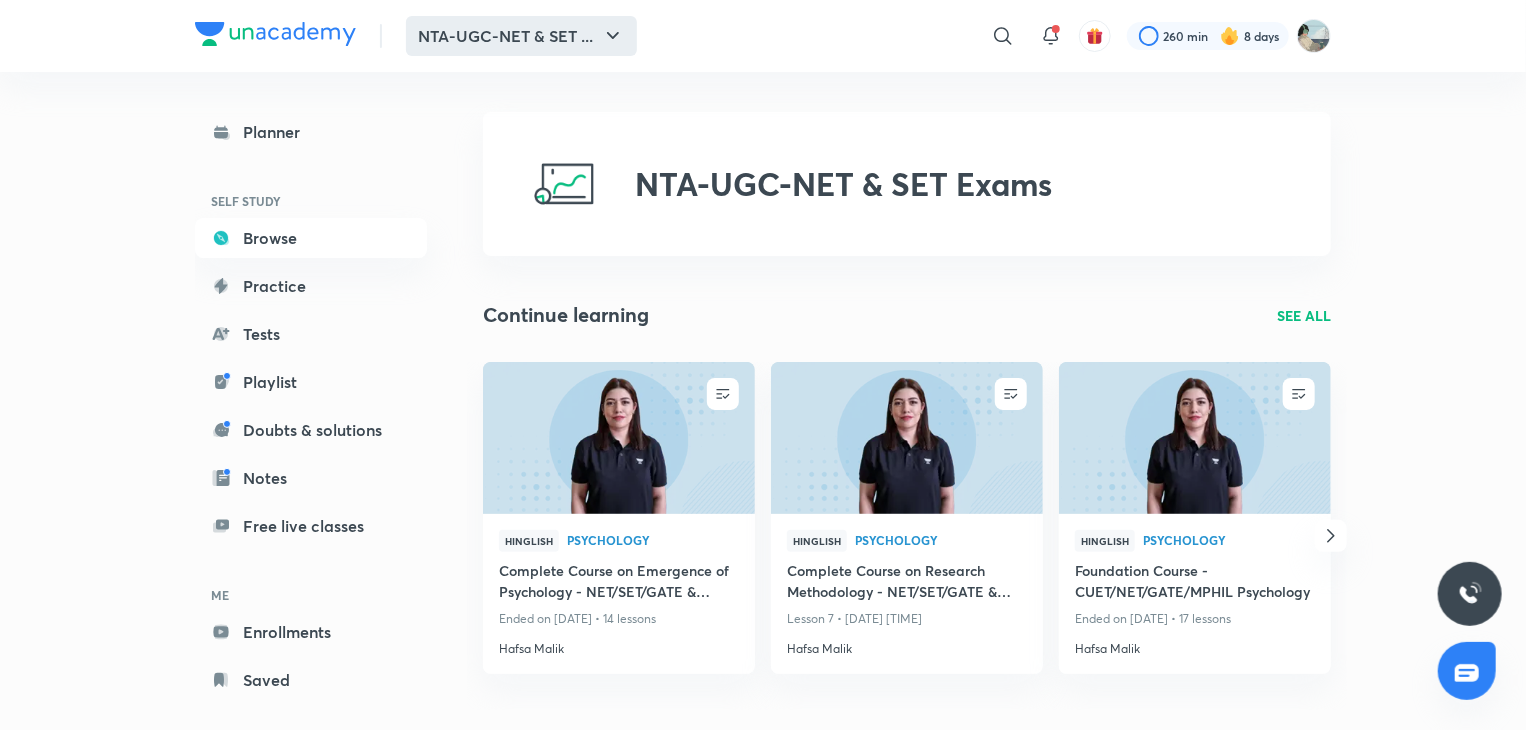 click on "NTA-UGC-NET & SET  ..." at bounding box center (521, 36) 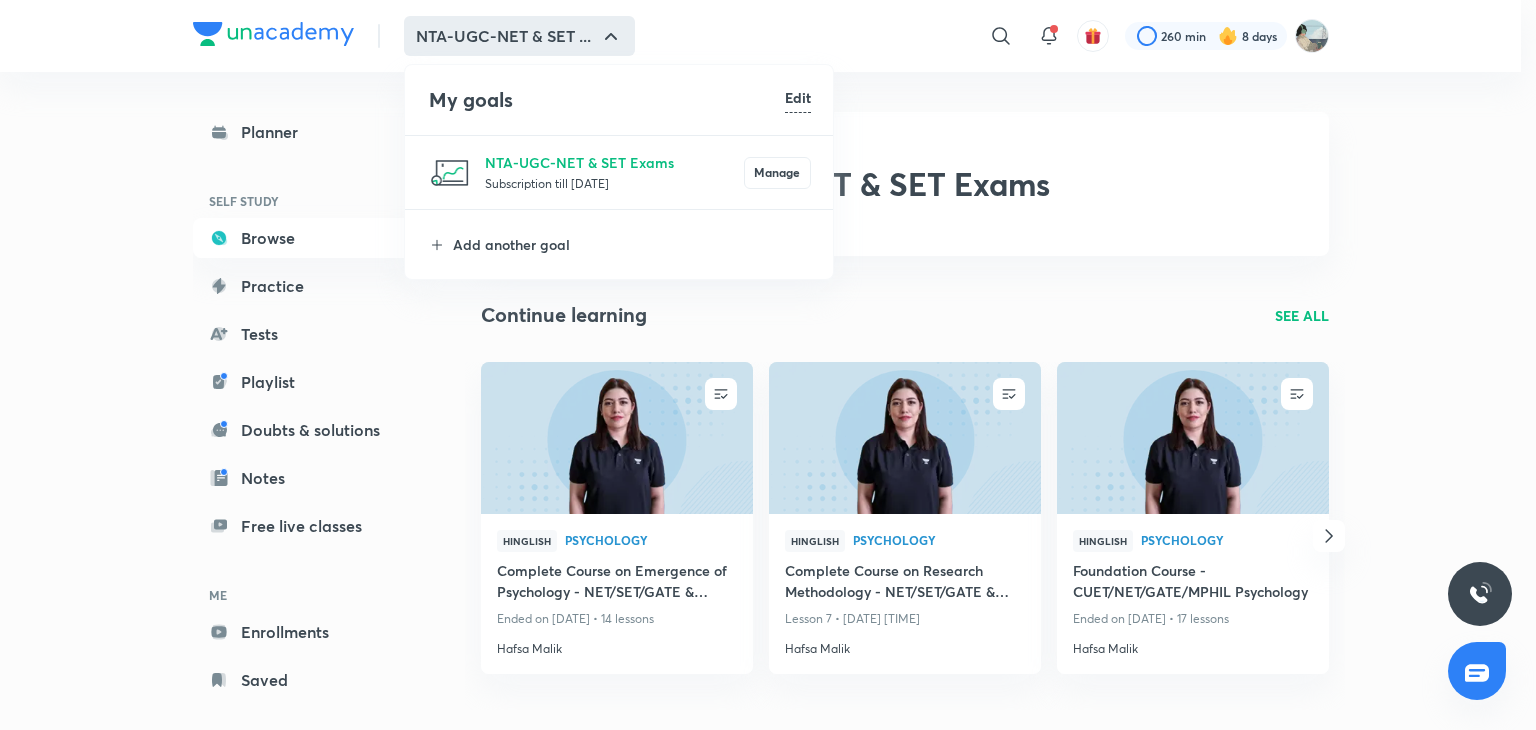 click at bounding box center [768, 365] 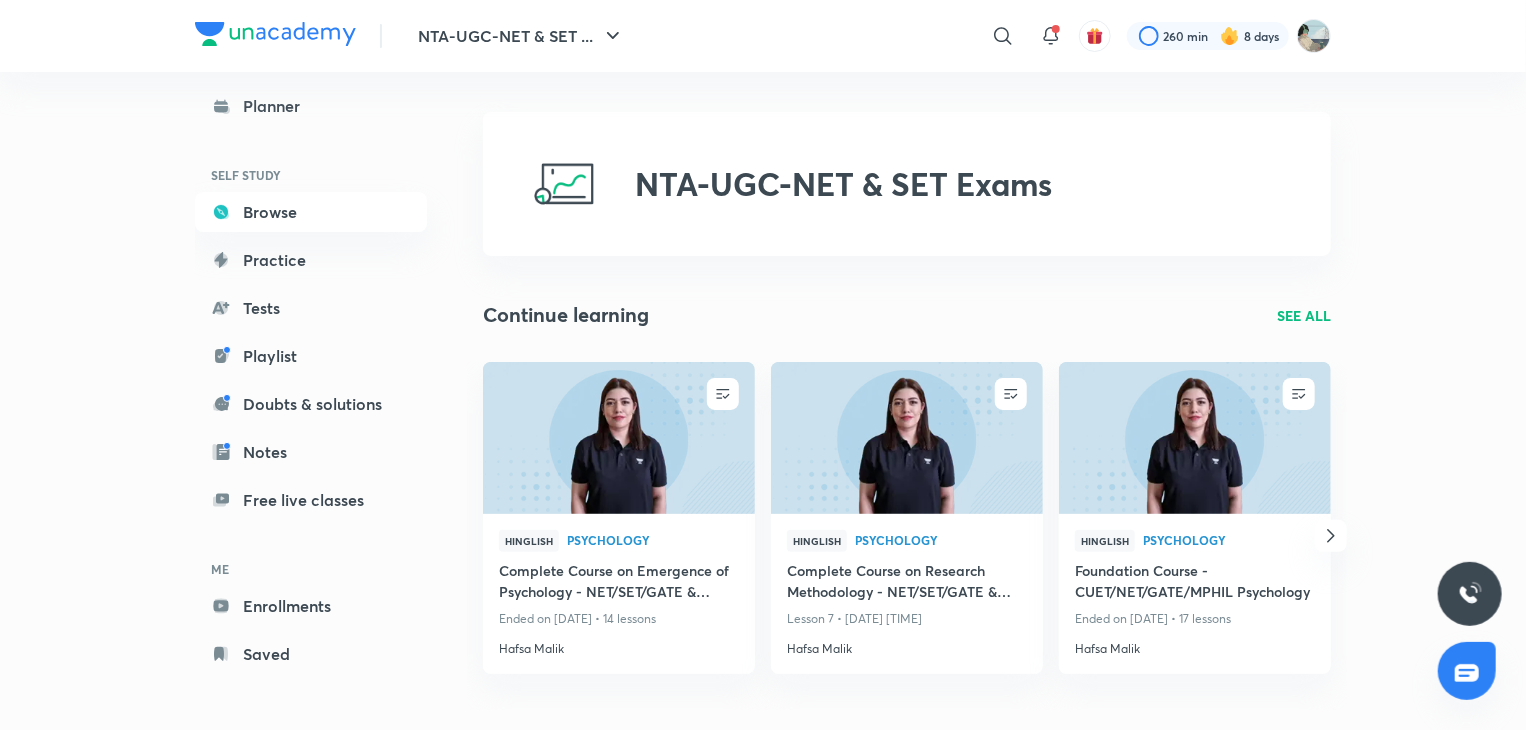 scroll, scrollTop: 25, scrollLeft: 0, axis: vertical 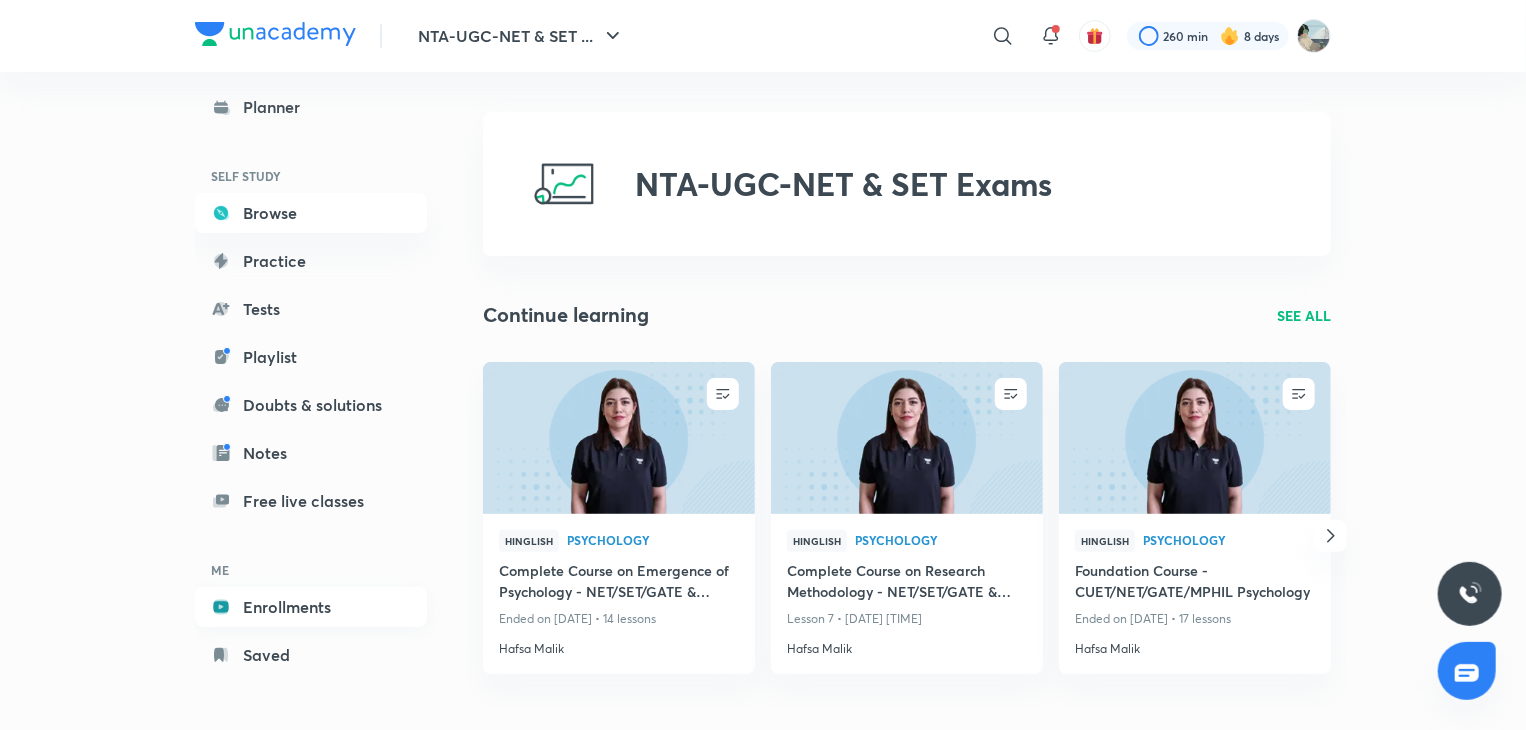 click on "Enrollments" at bounding box center [311, 607] 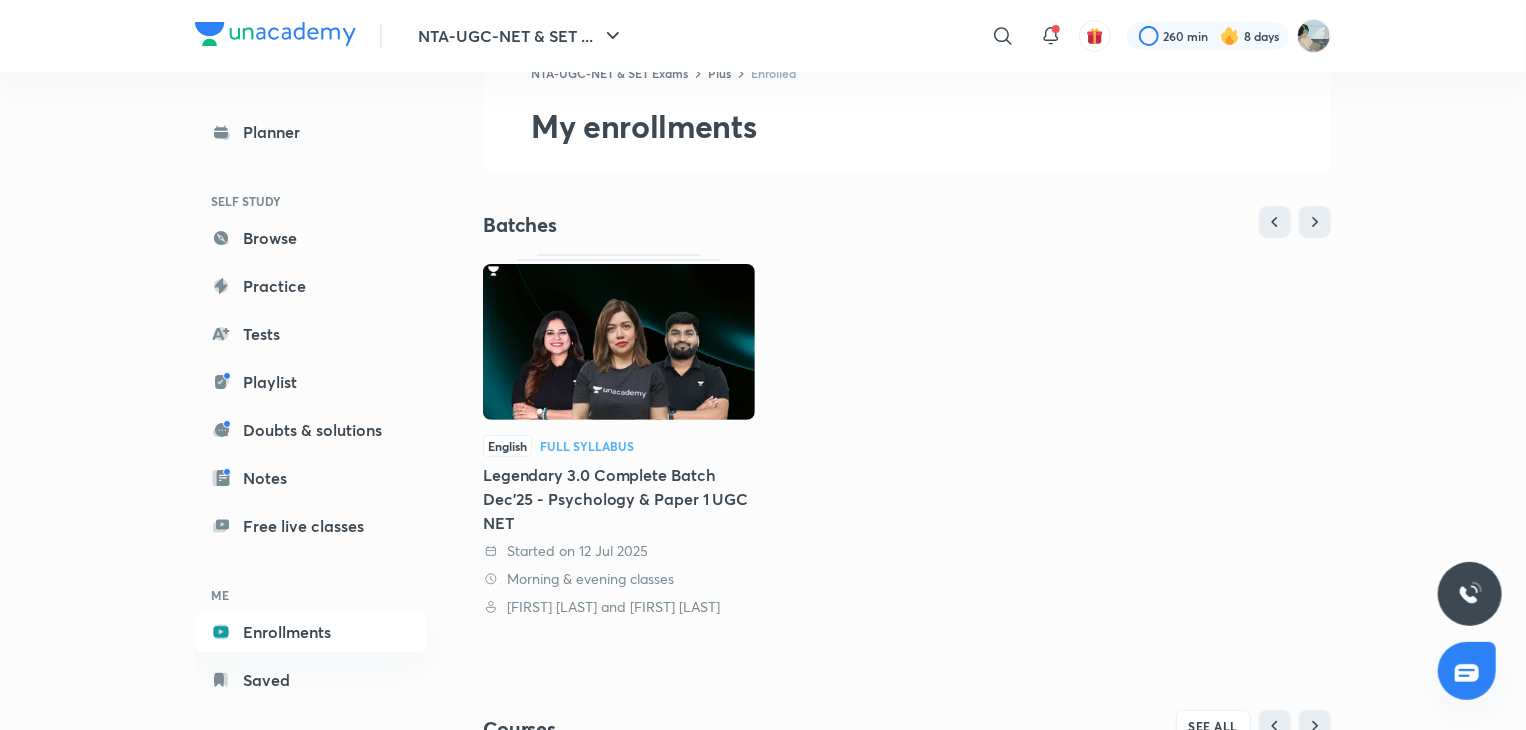 scroll, scrollTop: 71, scrollLeft: 0, axis: vertical 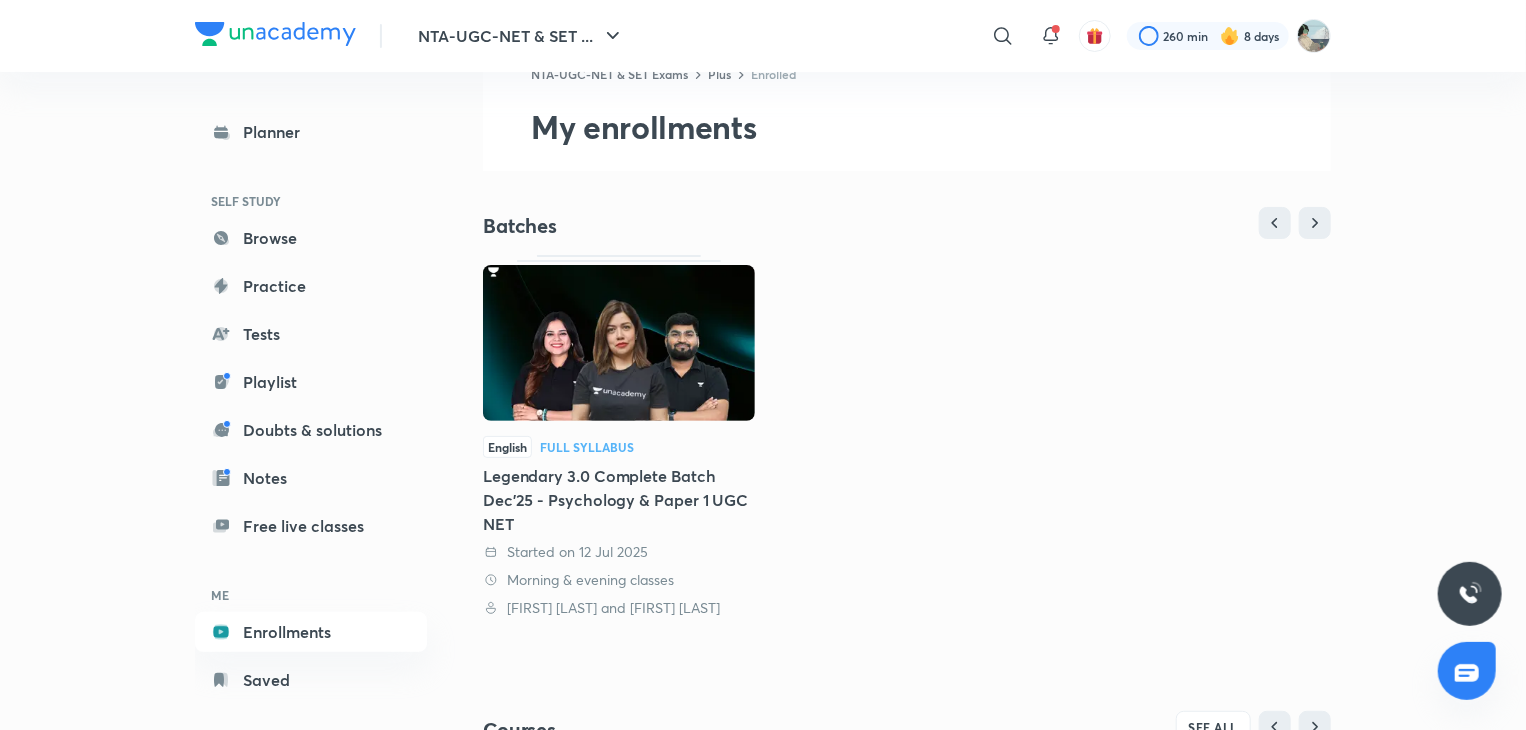click on "English Full Syllabus" at bounding box center (619, 447) 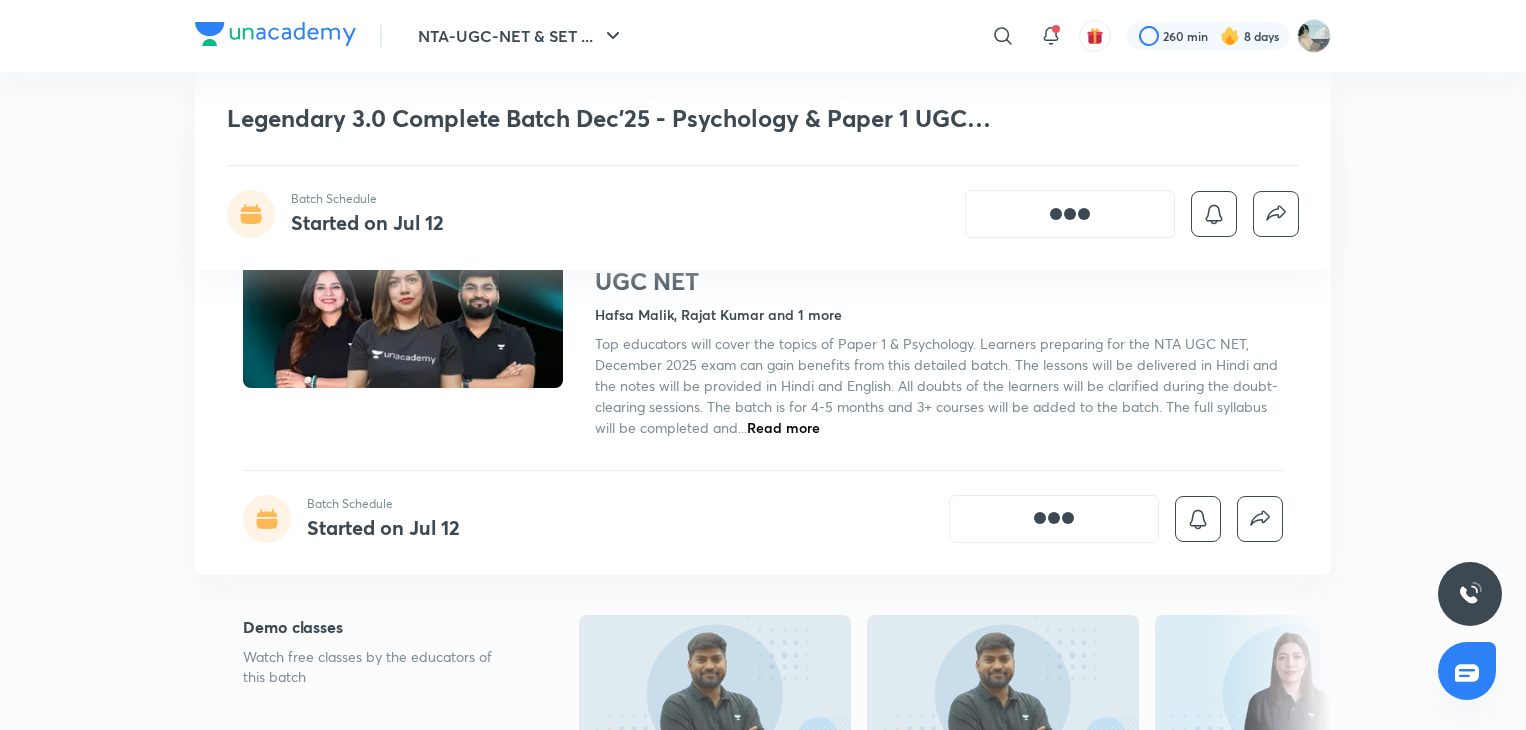 scroll, scrollTop: 638, scrollLeft: 0, axis: vertical 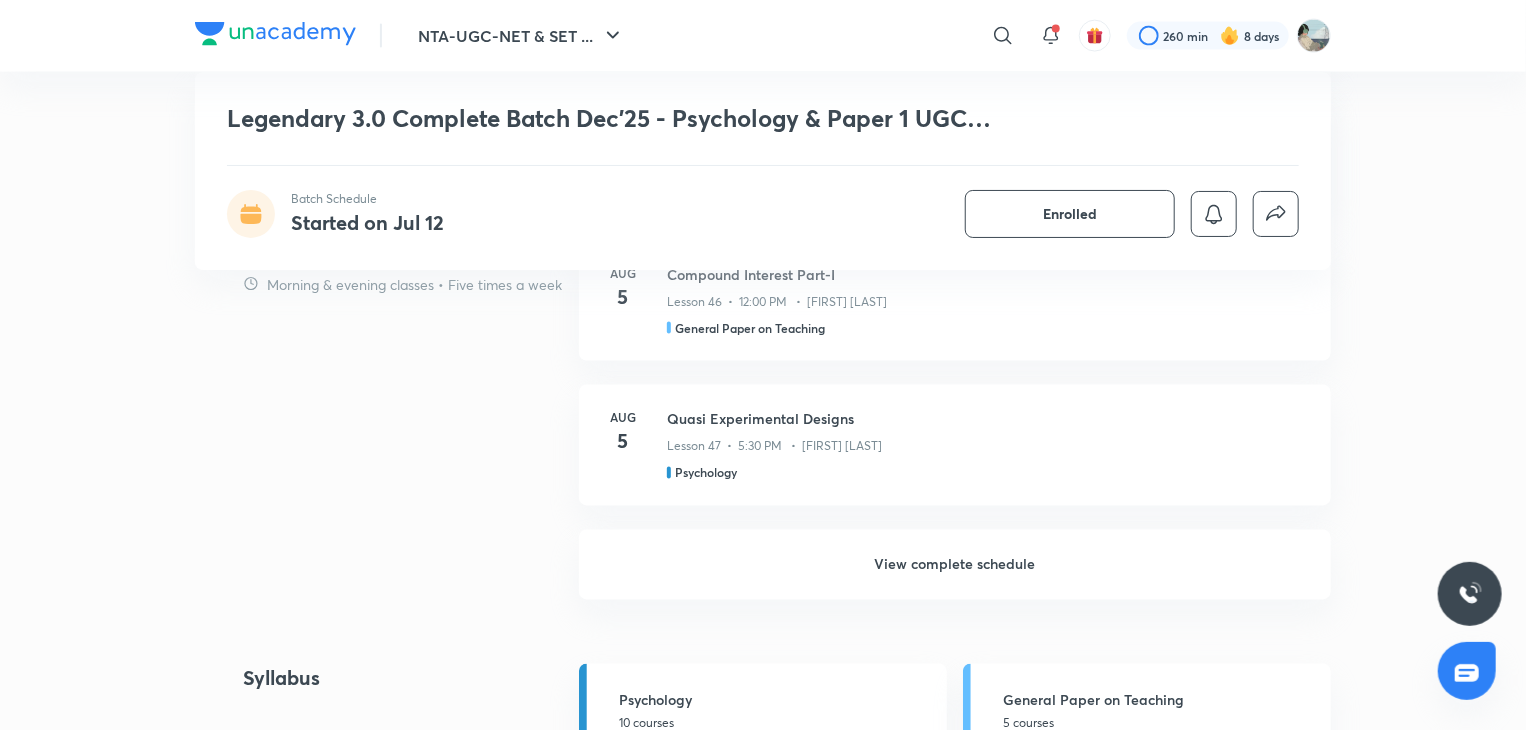 click on "View complete schedule" at bounding box center [955, 565] 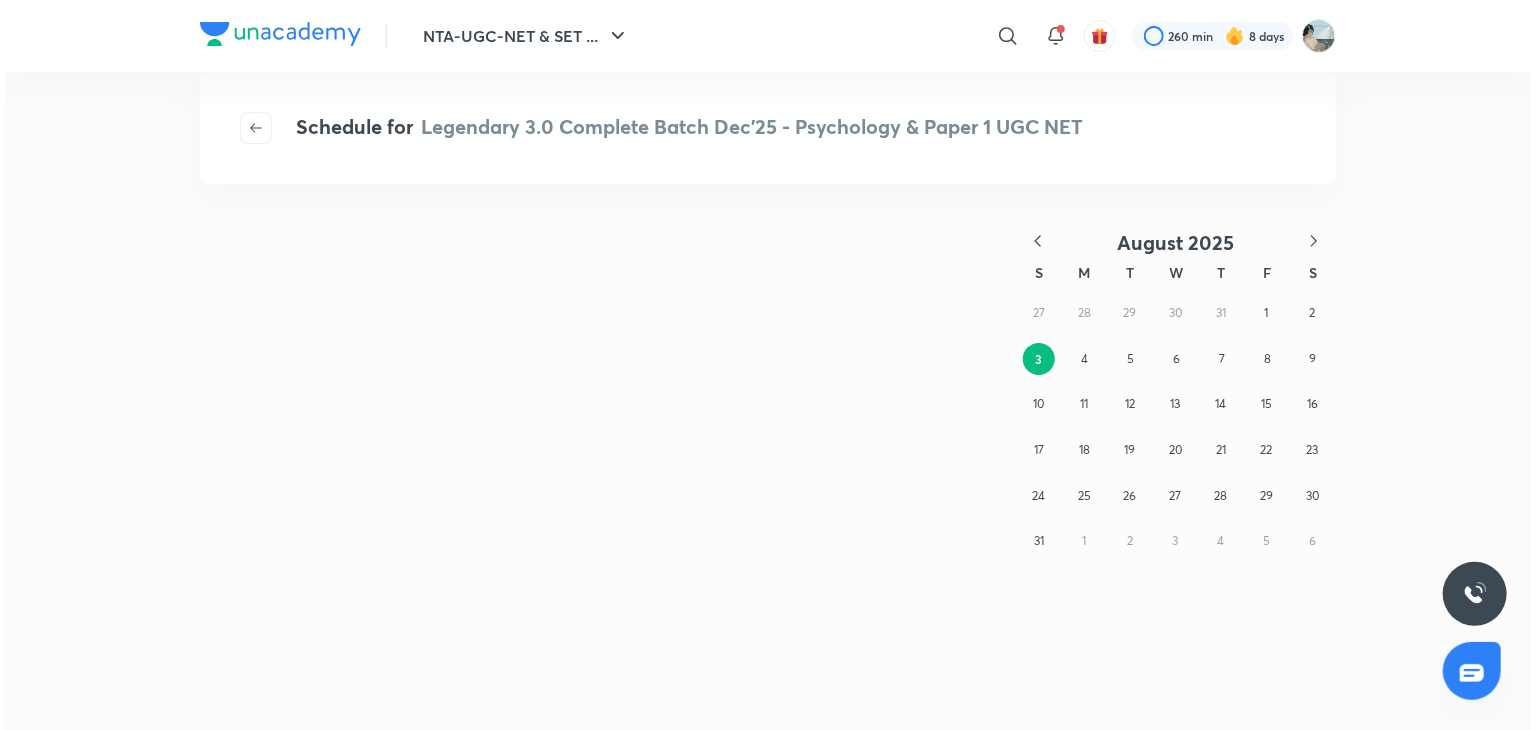 scroll, scrollTop: 0, scrollLeft: 0, axis: both 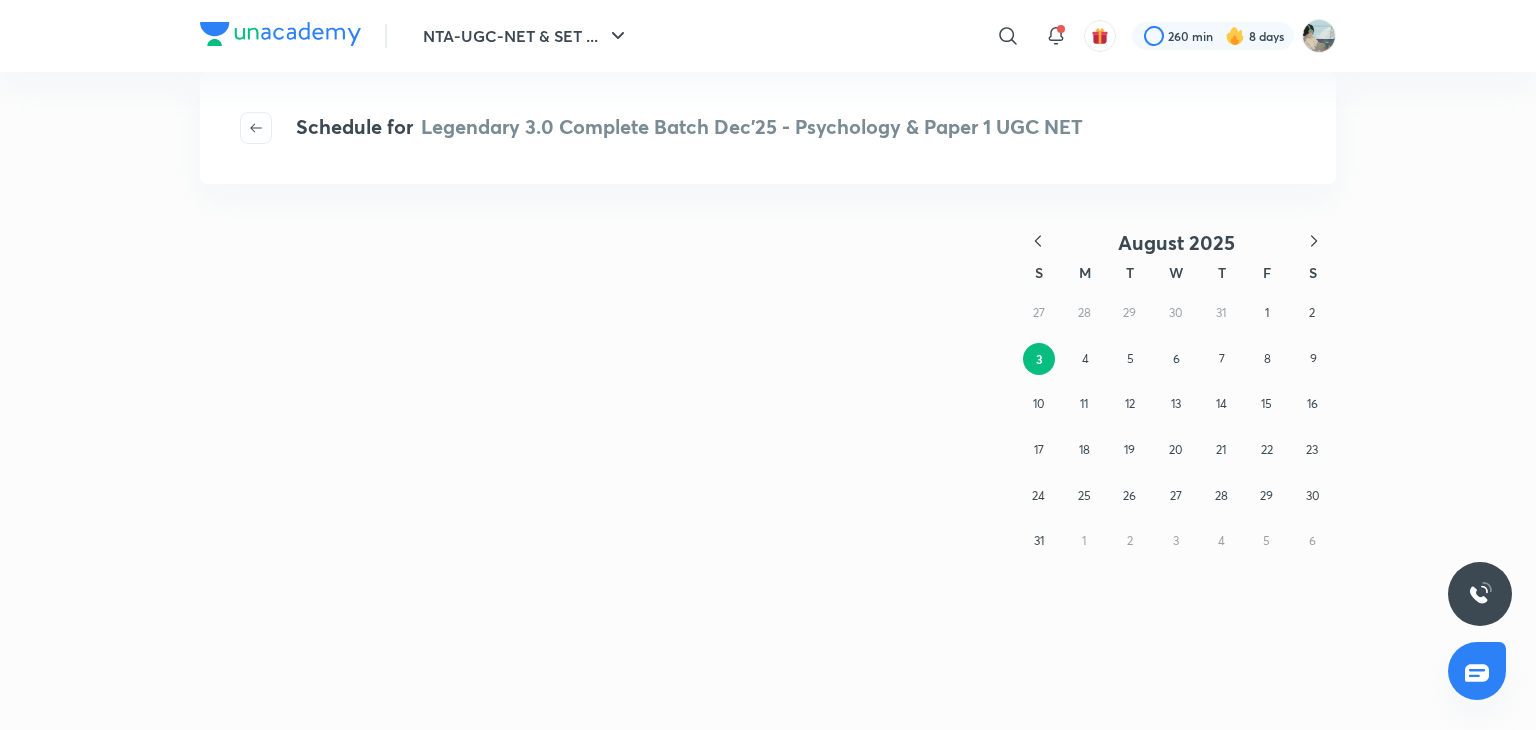 click on "August 2025 S M T W T F S 27 28 29 30 31 1 2 3 4 5 6 7 8 9 10 11 12 13 14 15 16 17 18 19 20 21 22 23 24 25 26 27 28 29 30 31 1 2 3 4 5 6" at bounding box center (768, 477) 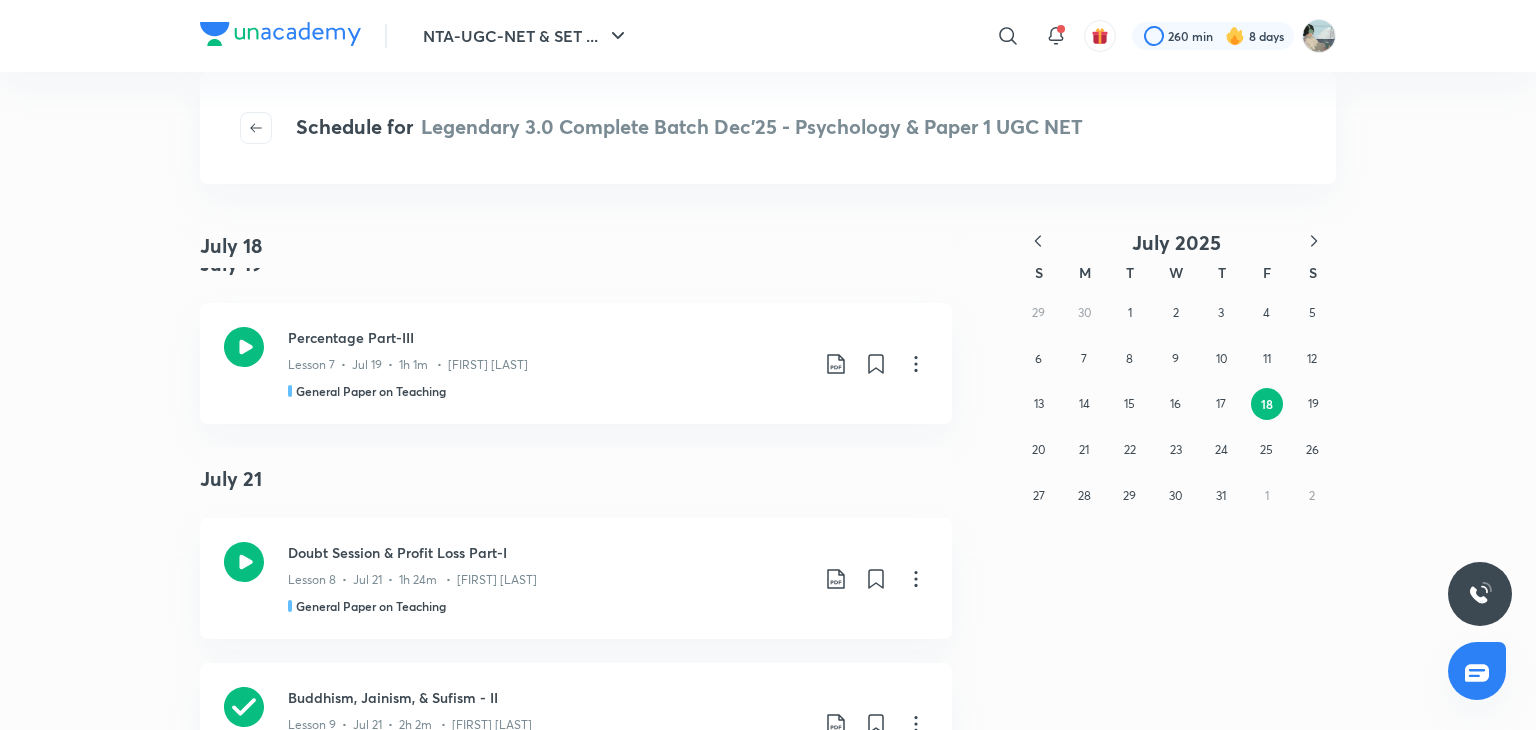 scroll, scrollTop: 204, scrollLeft: 0, axis: vertical 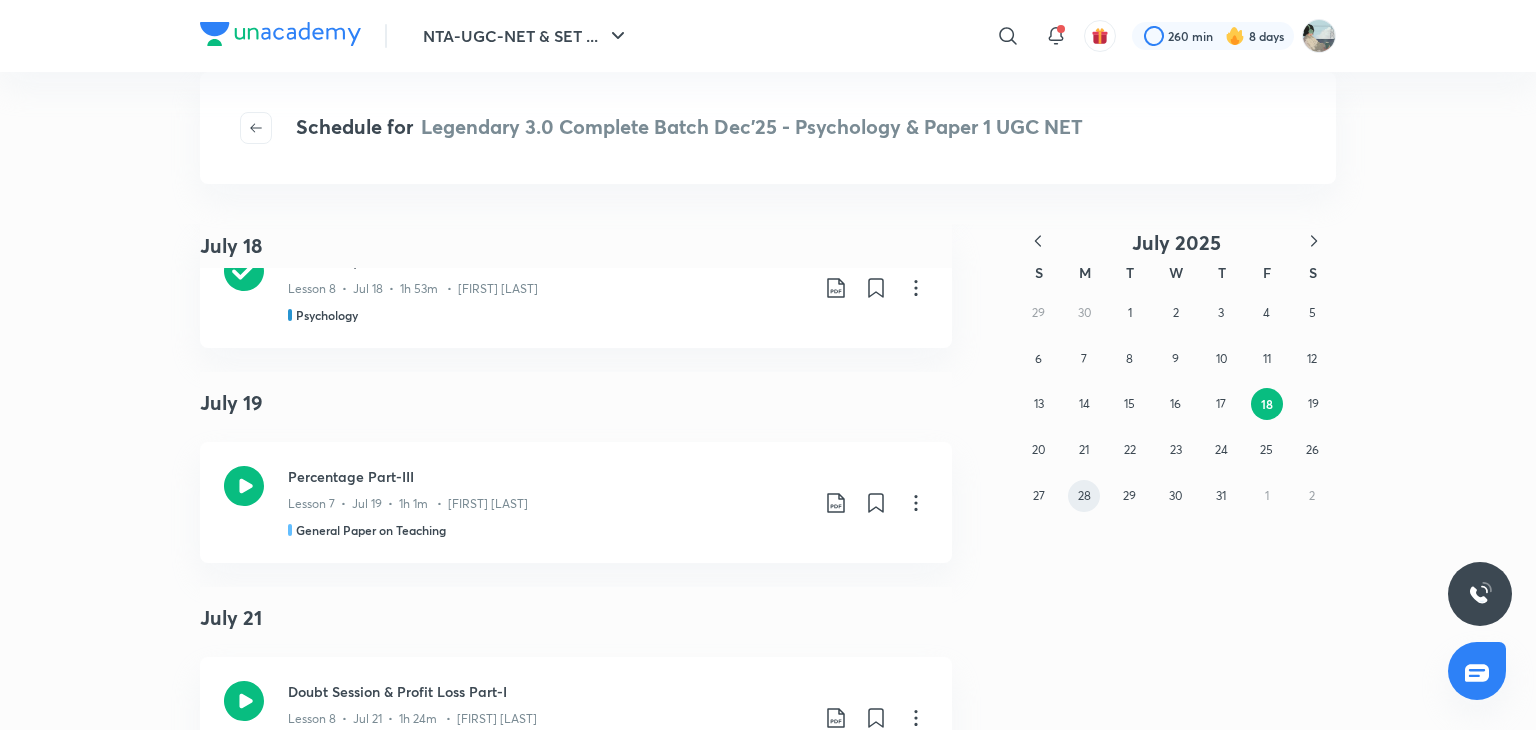 click on "28" at bounding box center (1084, 496) 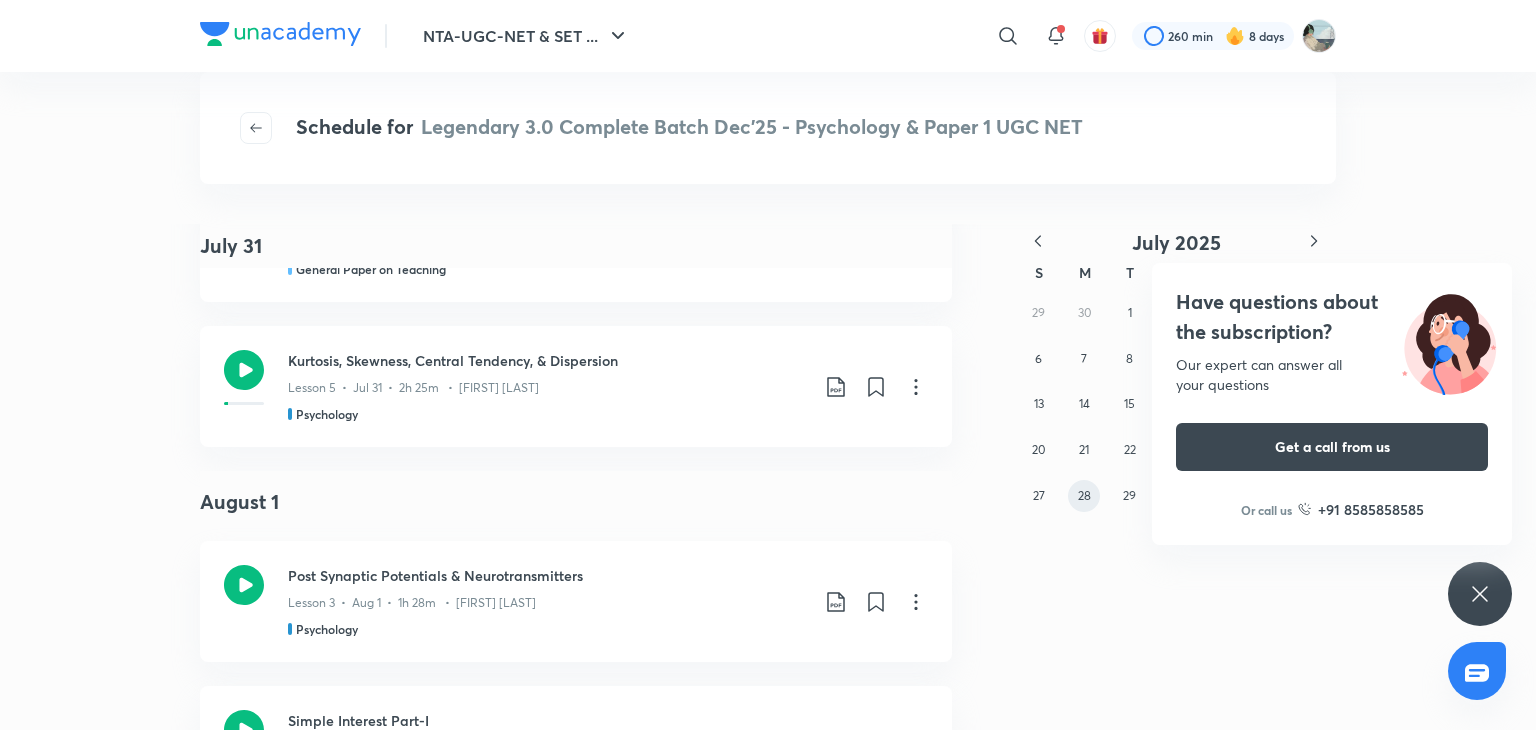 scroll, scrollTop: 8957, scrollLeft: 0, axis: vertical 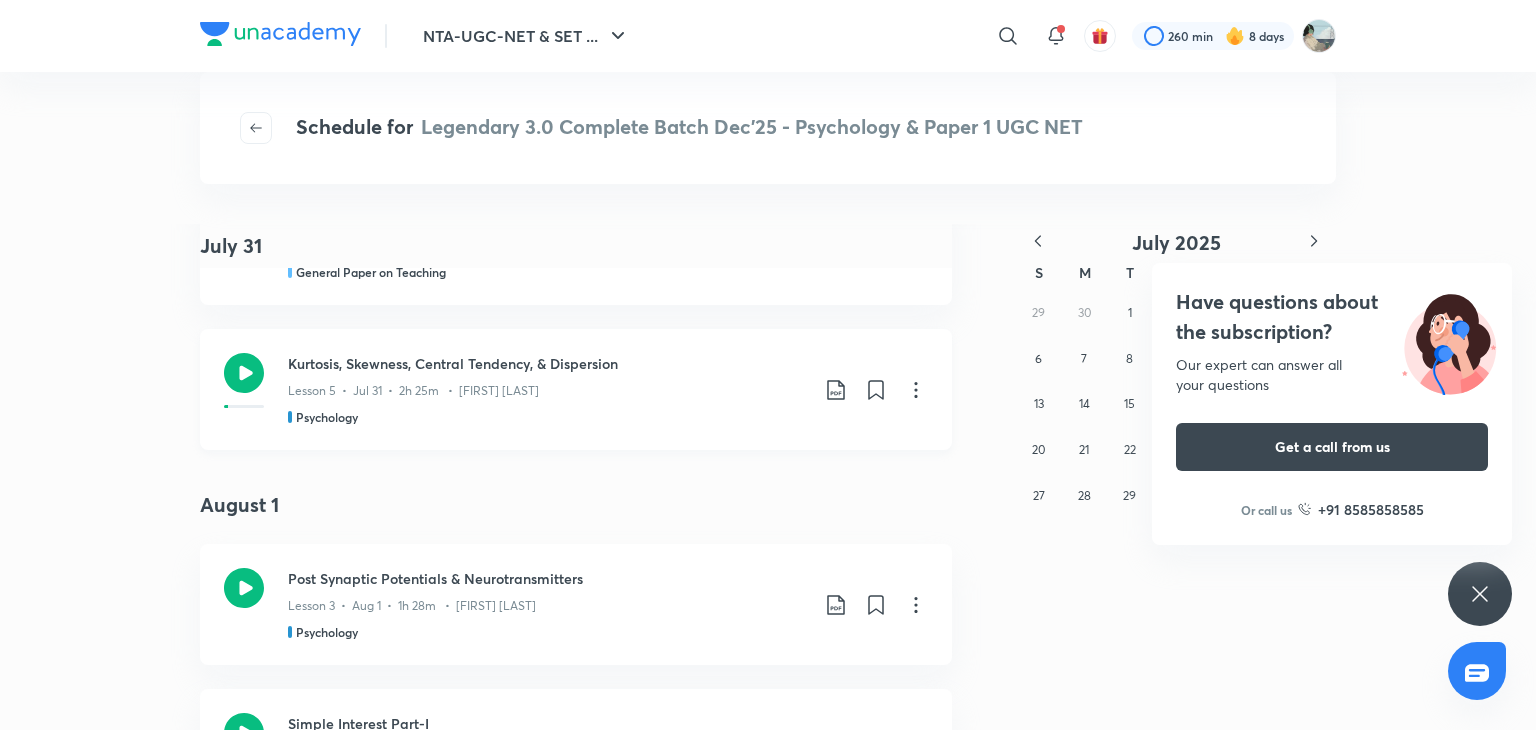 click 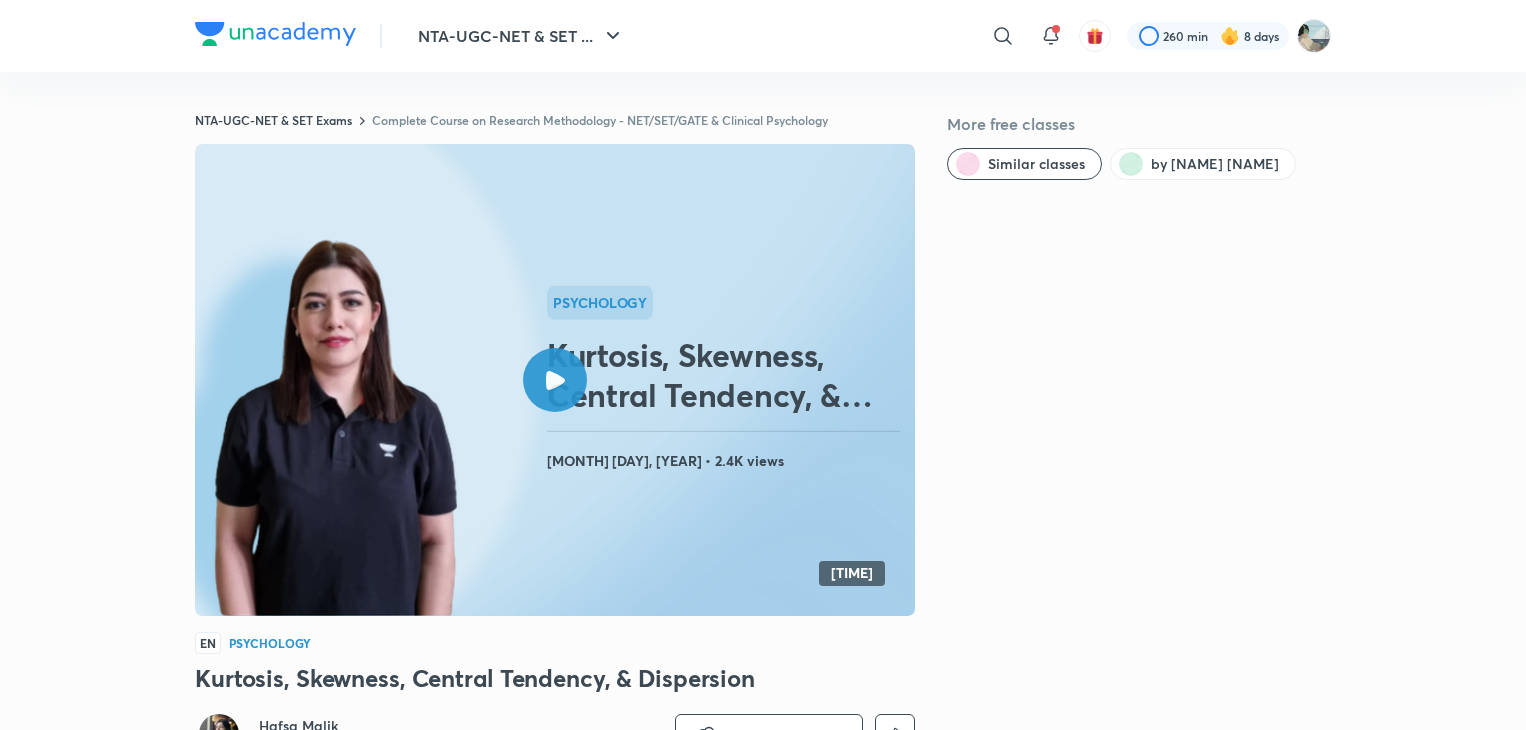 scroll, scrollTop: 0, scrollLeft: 0, axis: both 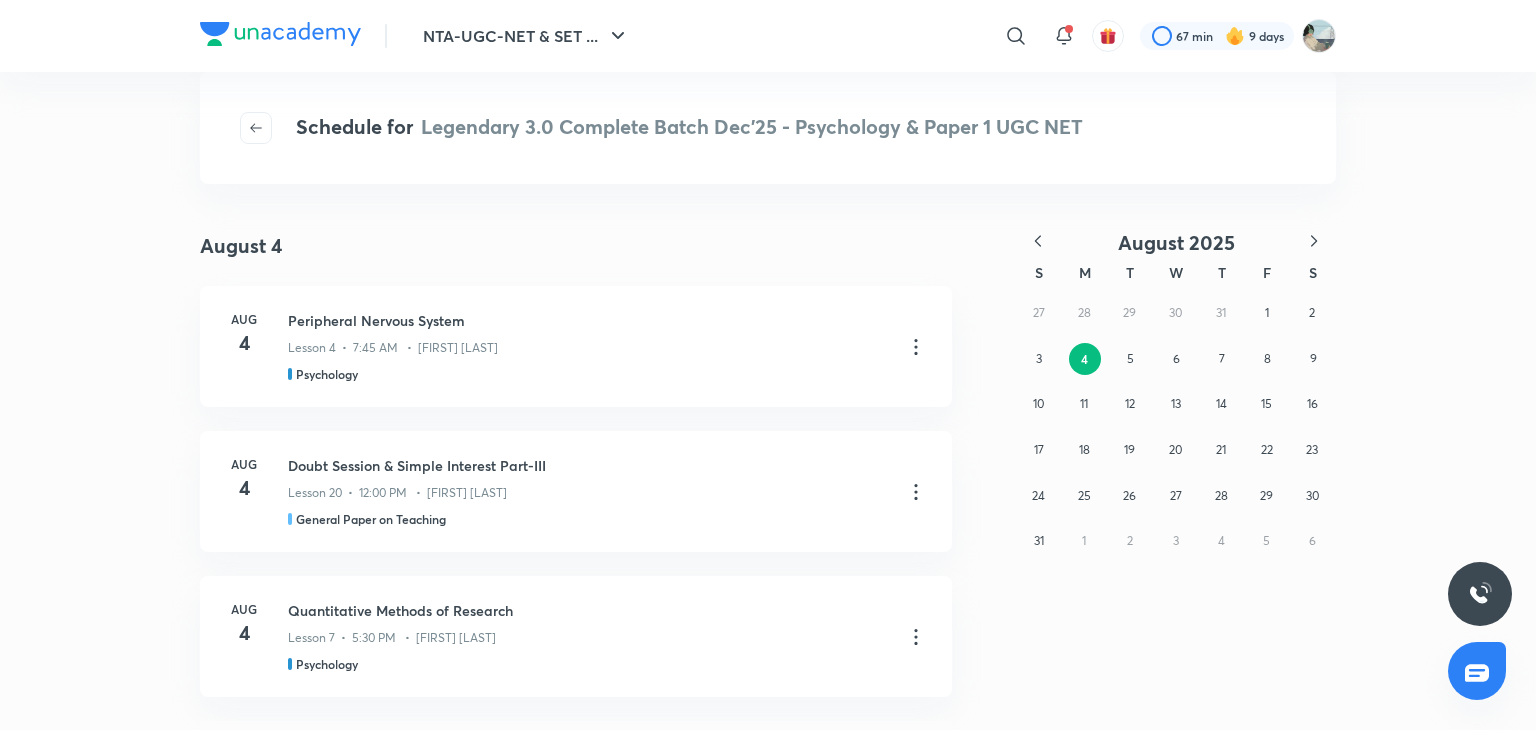 click 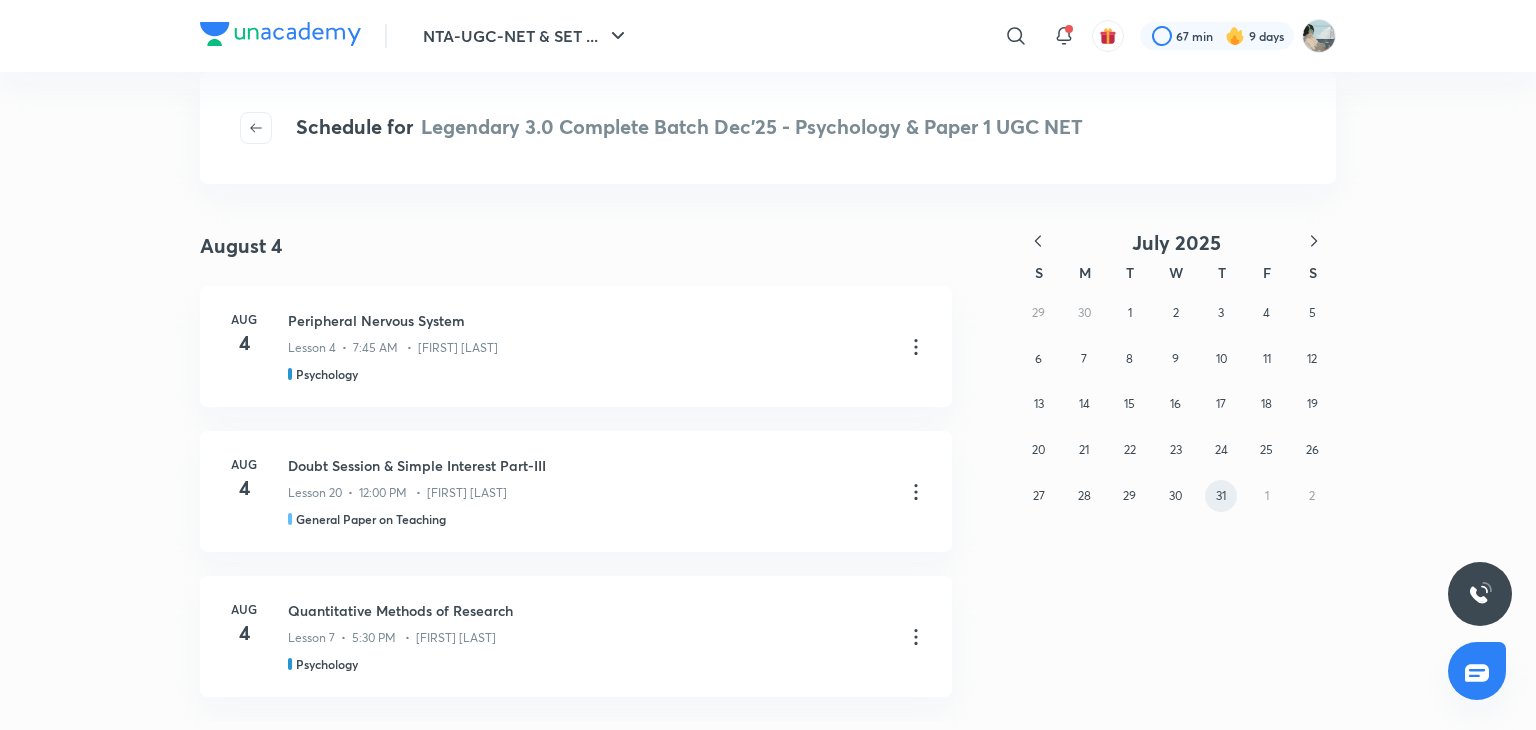 click on "31" at bounding box center (1221, 496) 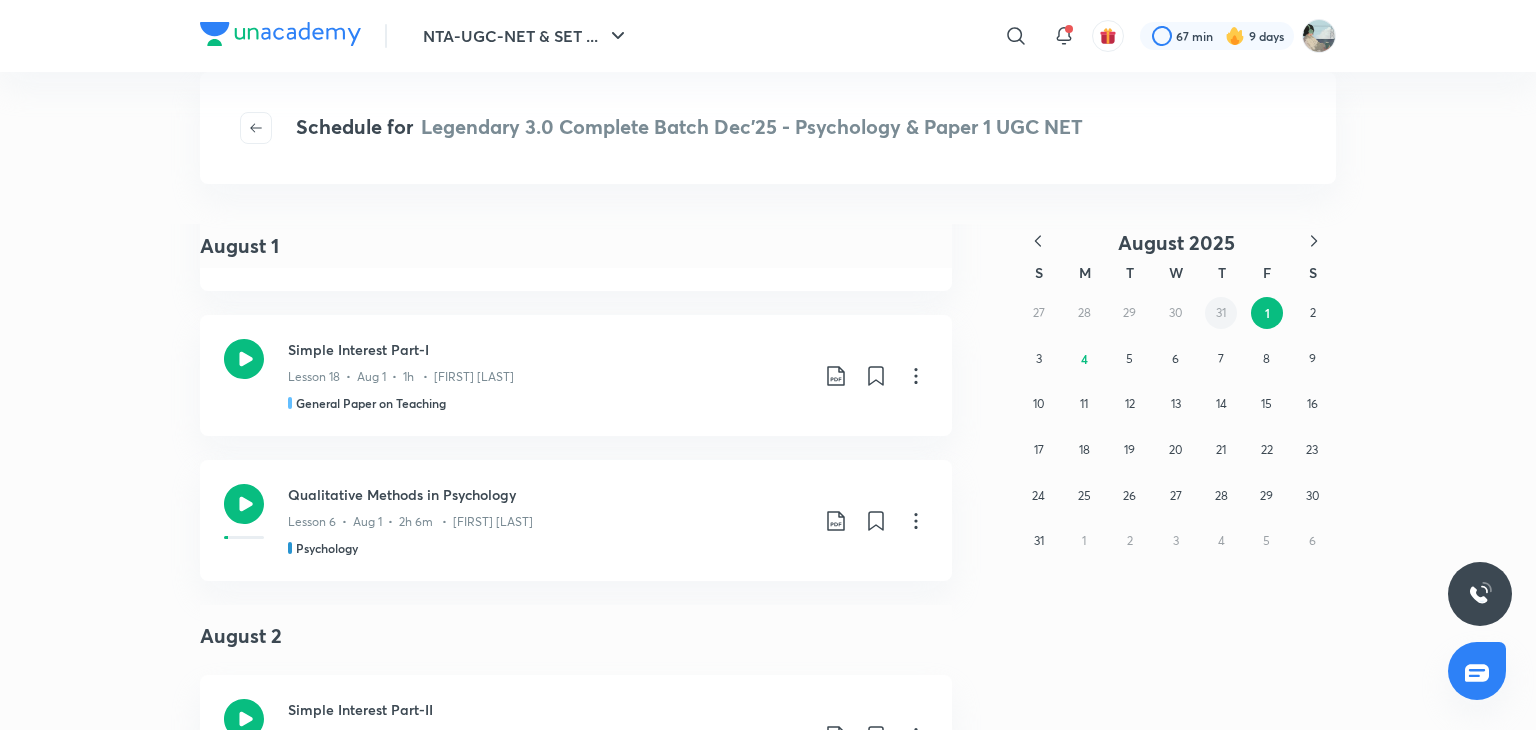 scroll, scrollTop: 6934, scrollLeft: 0, axis: vertical 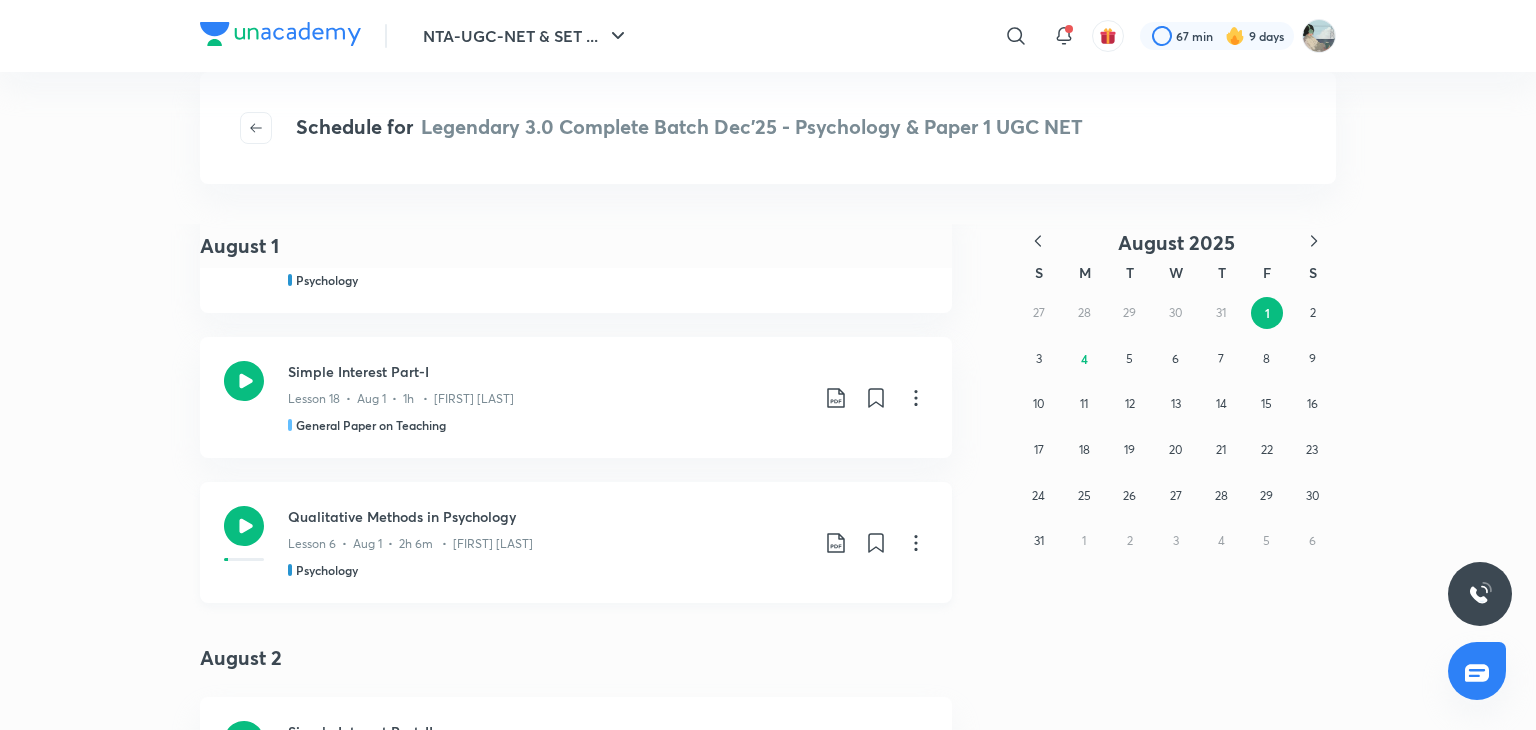 click on "Qualitative Methods in Psychology Lesson 6  •  Aug 1  •  2h 6m   •  Hafsa Malik Psychology" at bounding box center (576, 542) 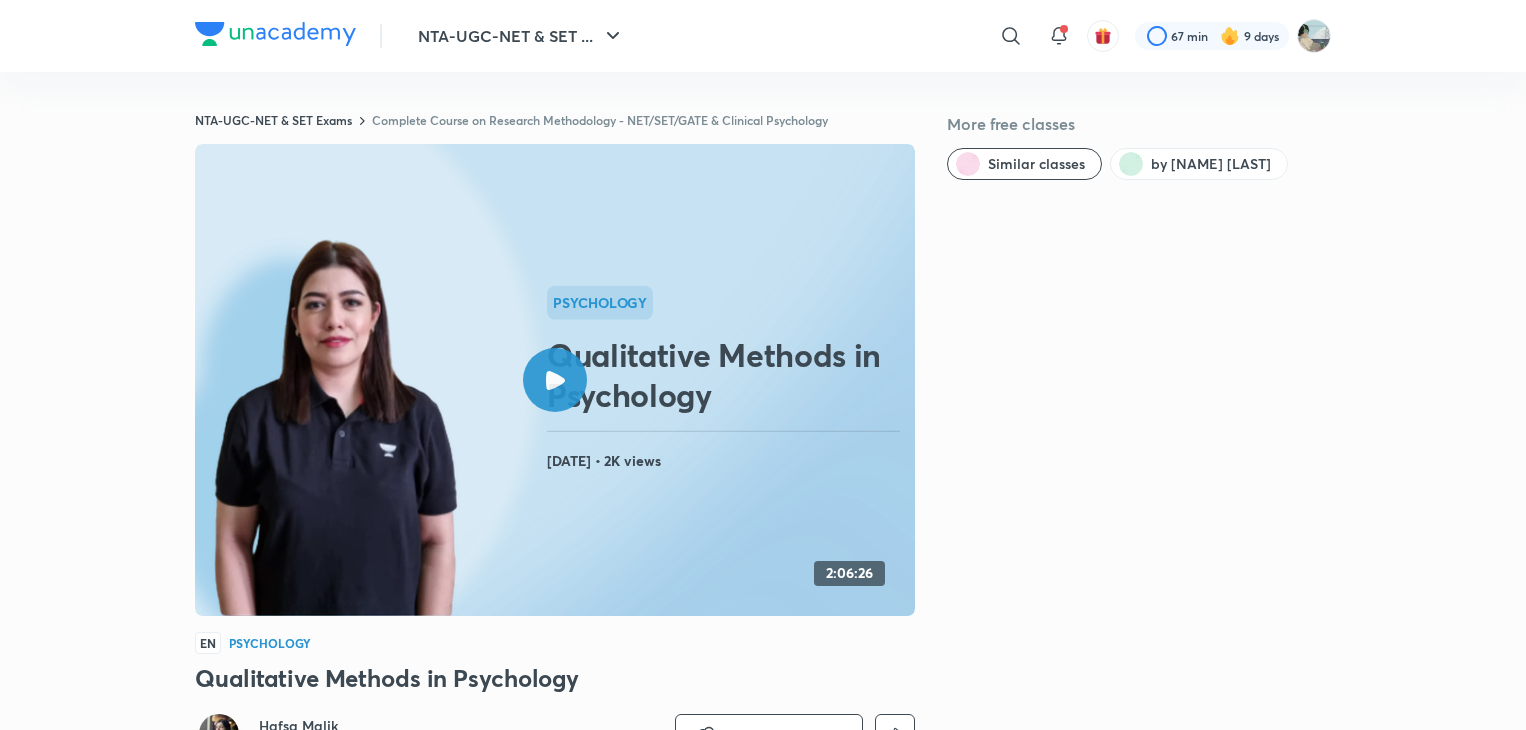 scroll, scrollTop: 0, scrollLeft: 0, axis: both 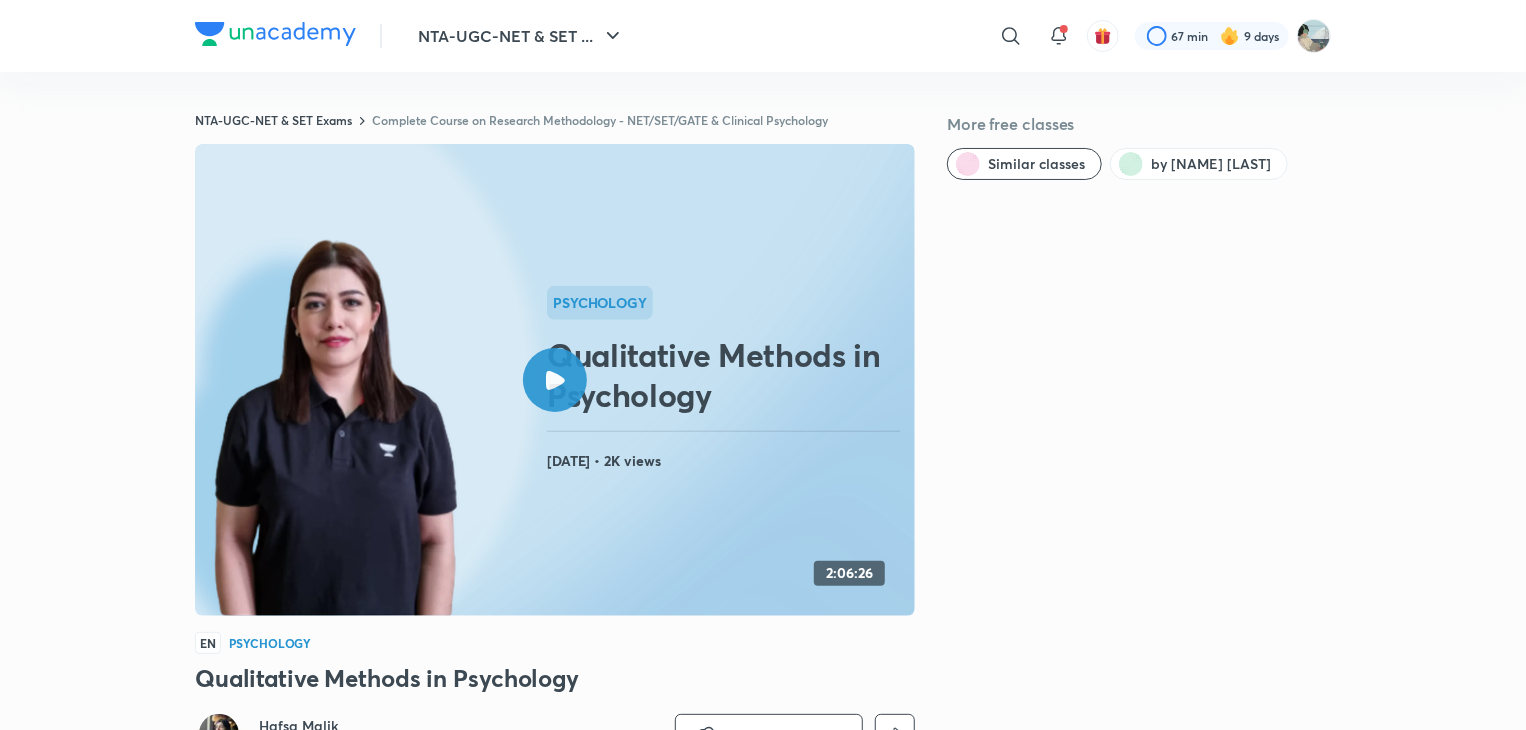 click at bounding box center [555, 380] 